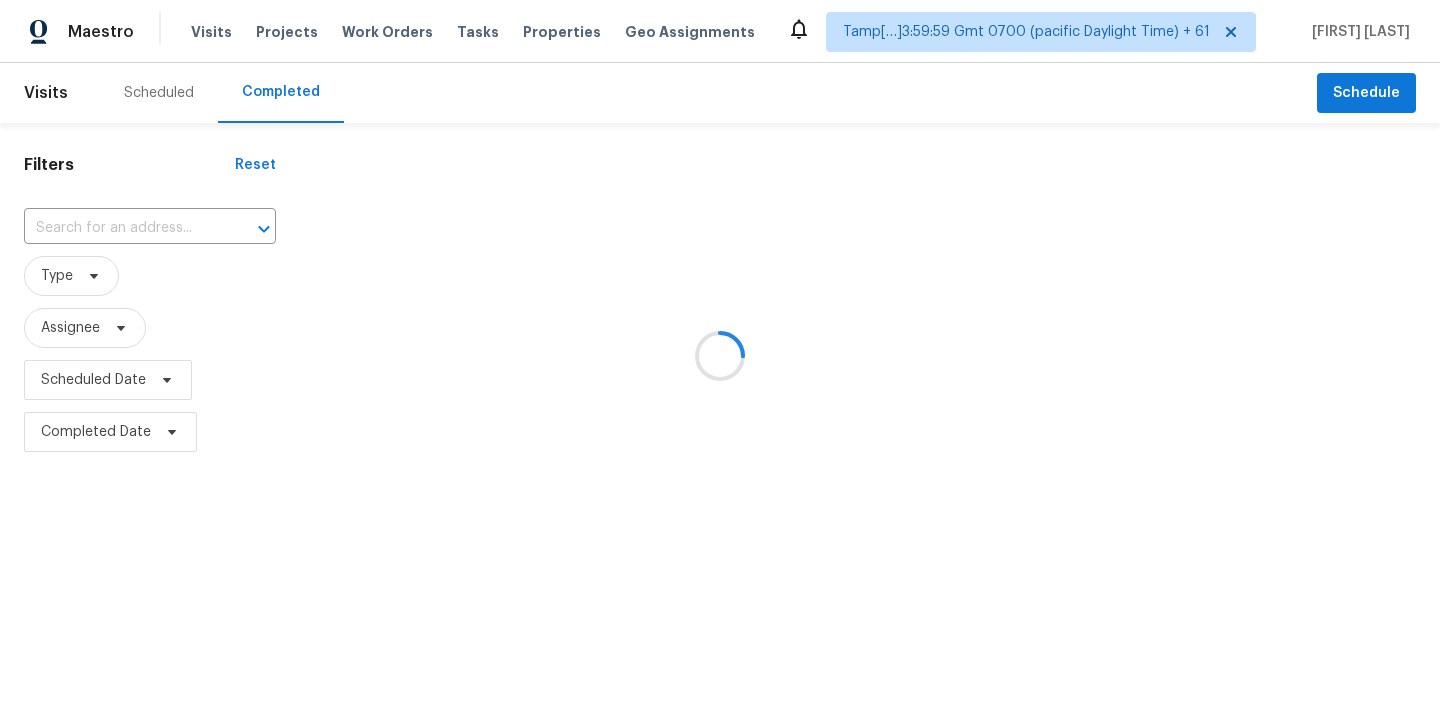 scroll, scrollTop: 0, scrollLeft: 0, axis: both 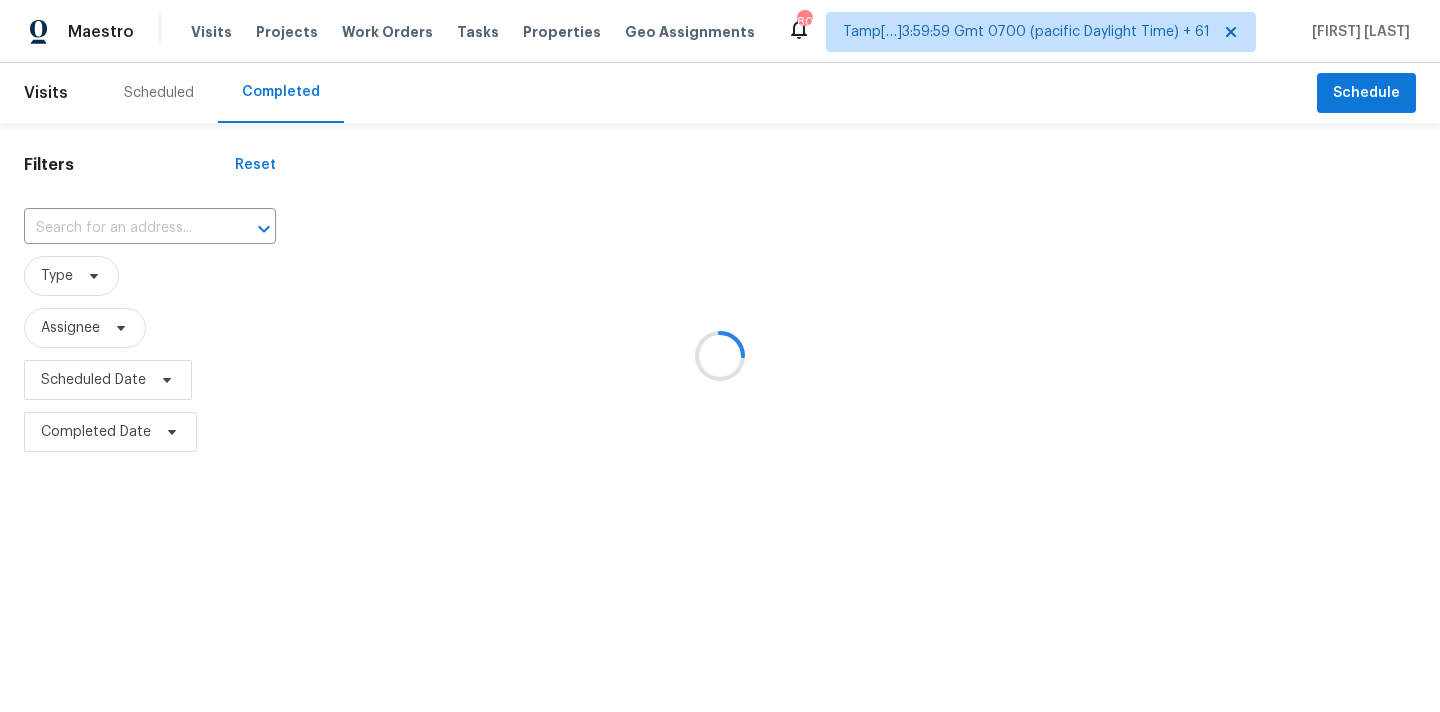 click at bounding box center [720, 356] 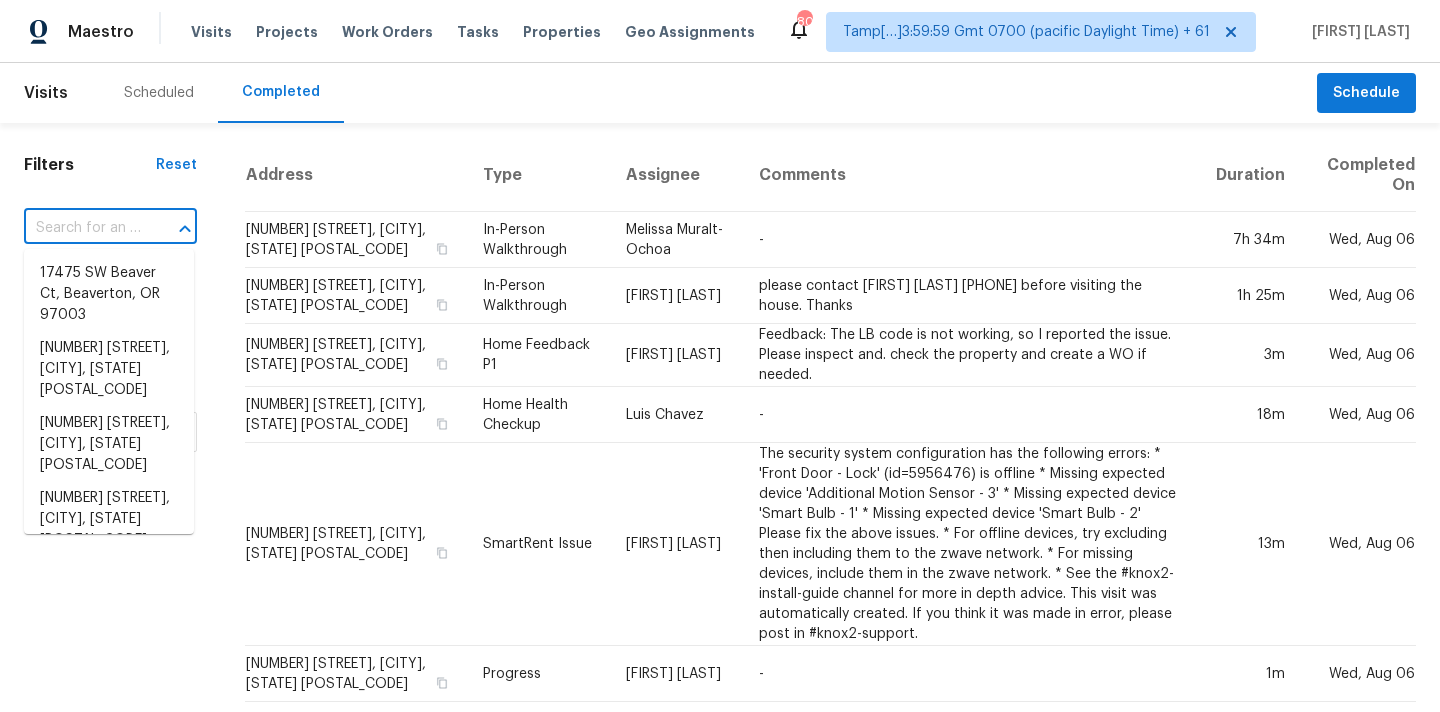 click at bounding box center (82, 228) 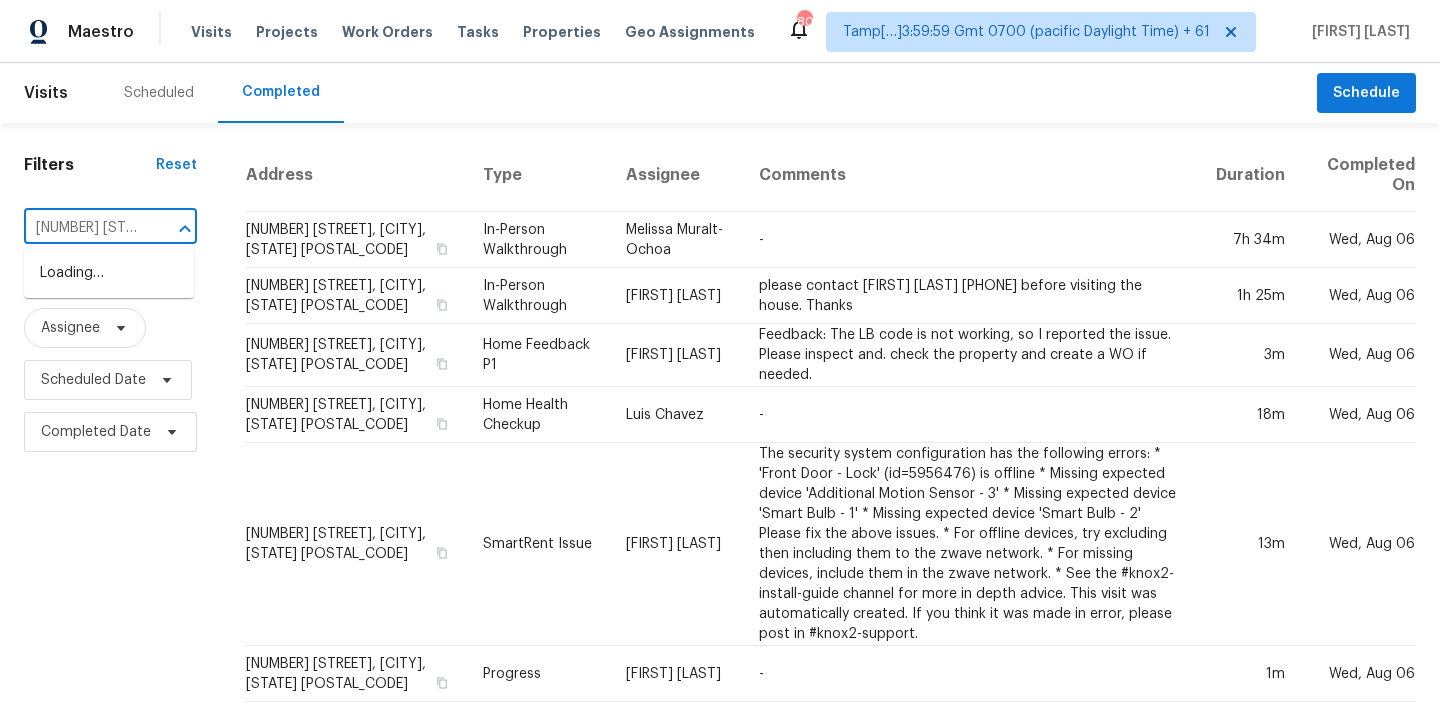 scroll, scrollTop: 0, scrollLeft: 113, axis: horizontal 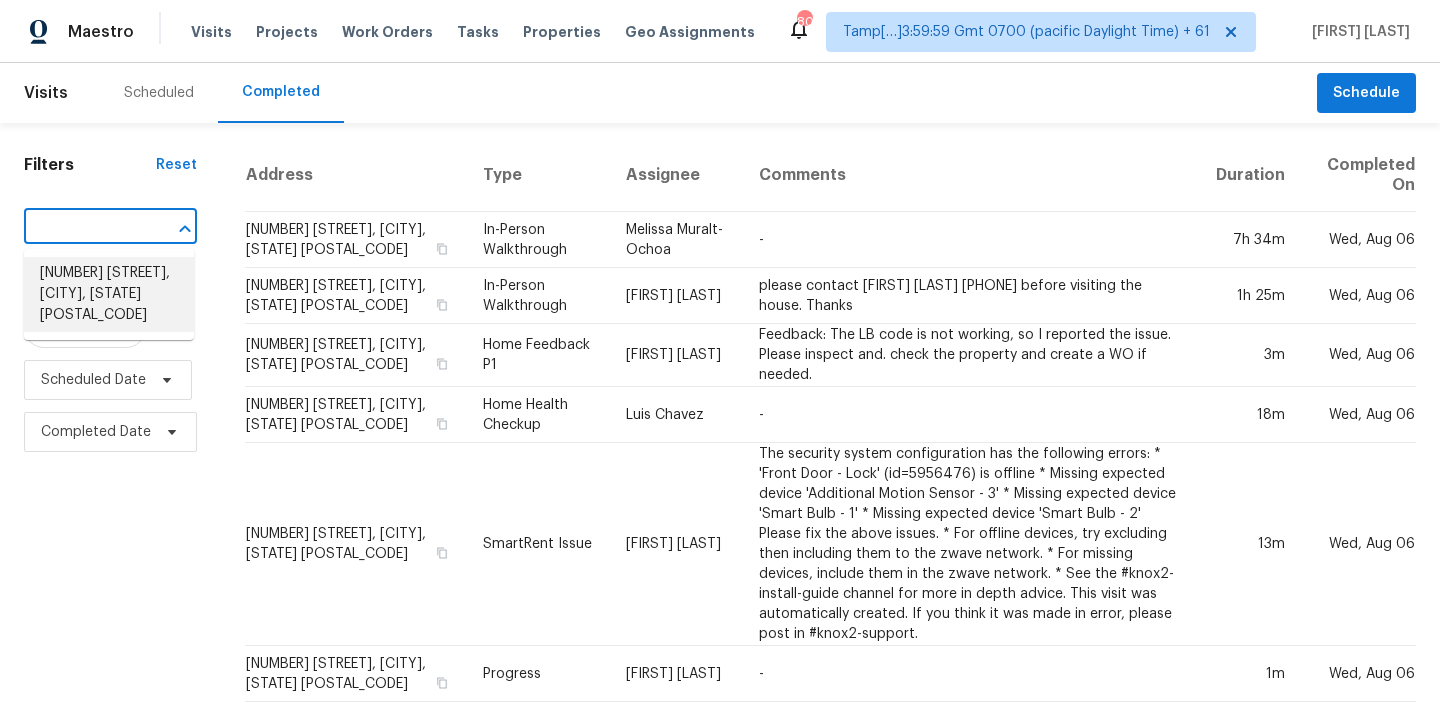 click on "3720 N Elm St, Denton, TX 76207" at bounding box center (109, 294) 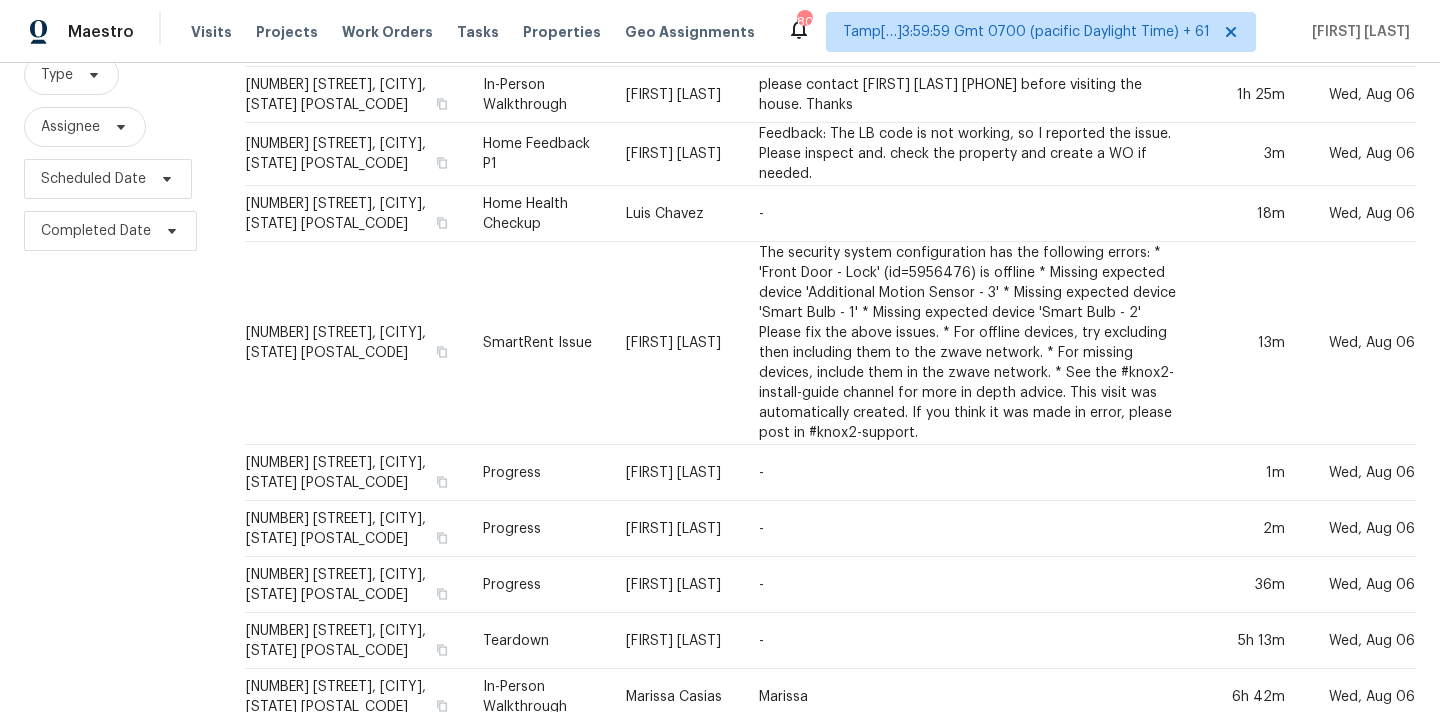 scroll, scrollTop: 0, scrollLeft: 0, axis: both 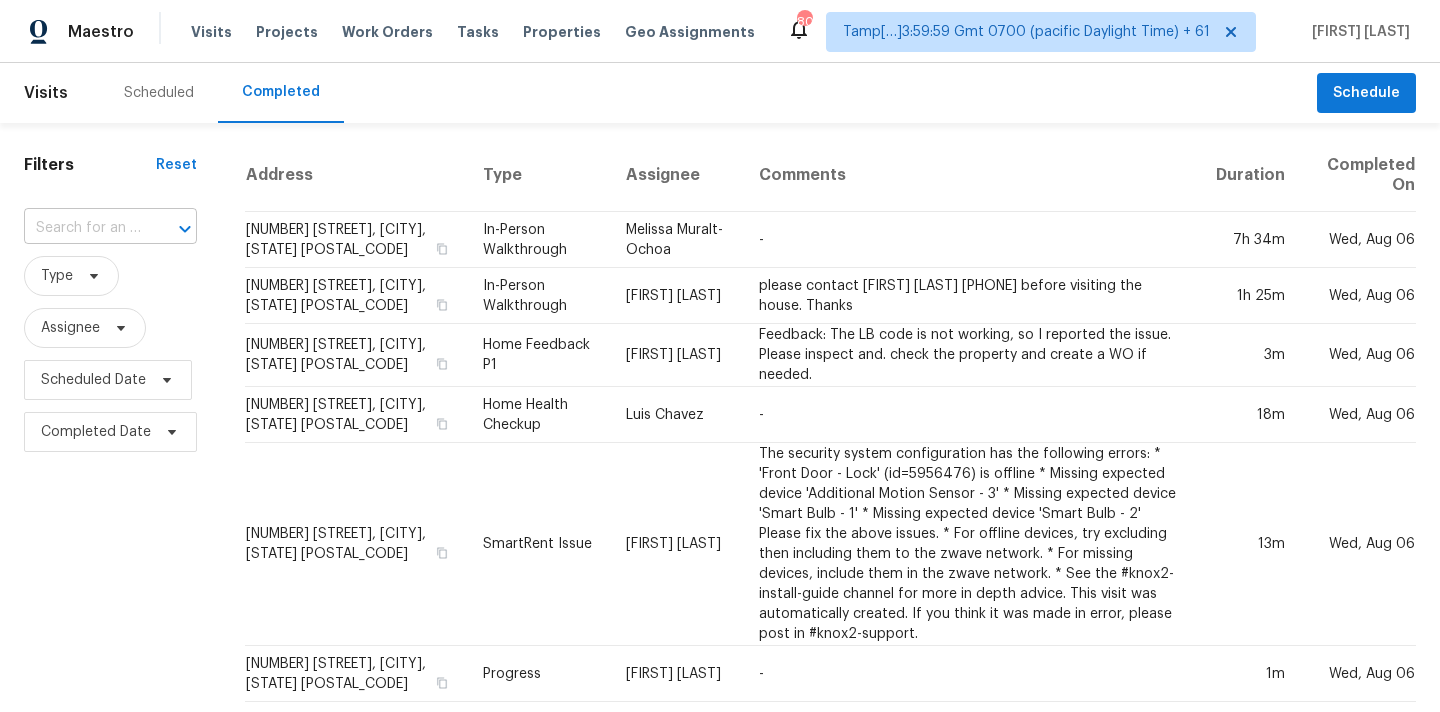 click at bounding box center [82, 228] 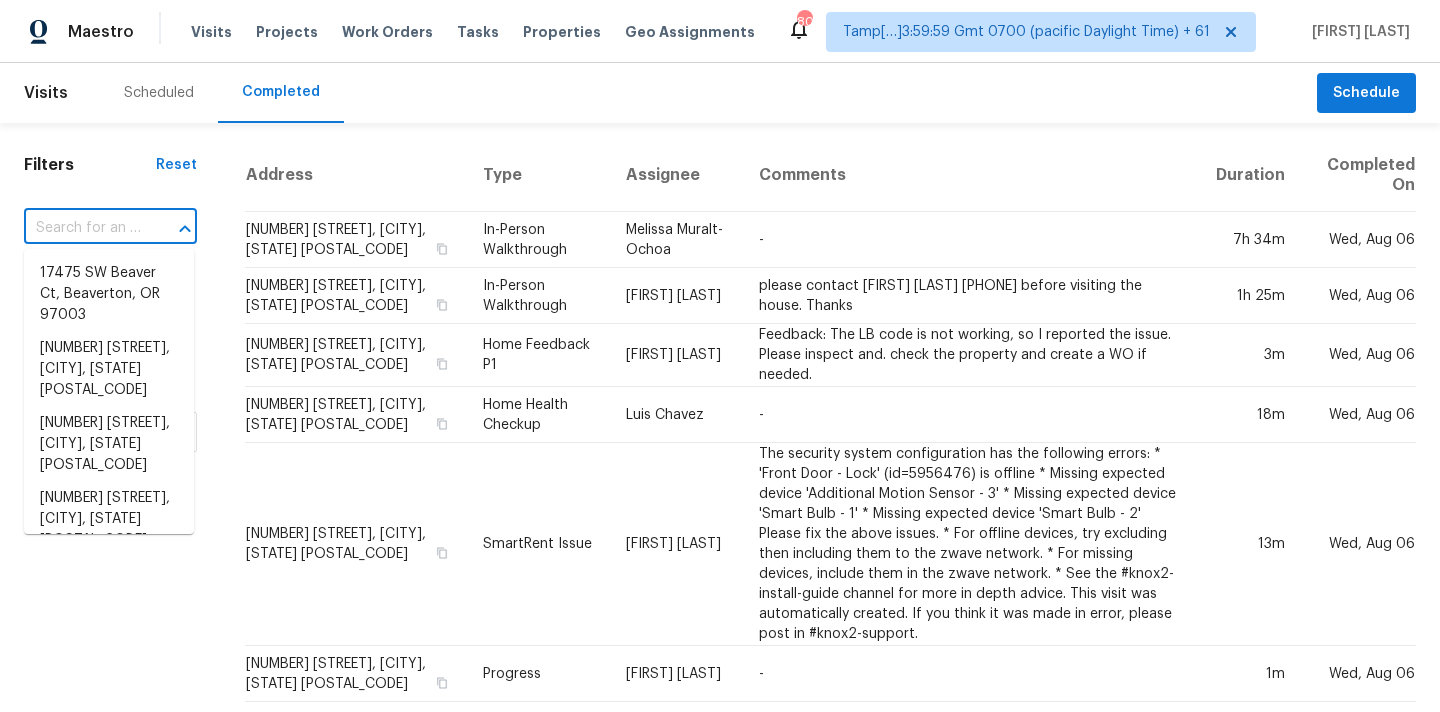 paste on "3720 N Elm St, Denton, TX 76207" 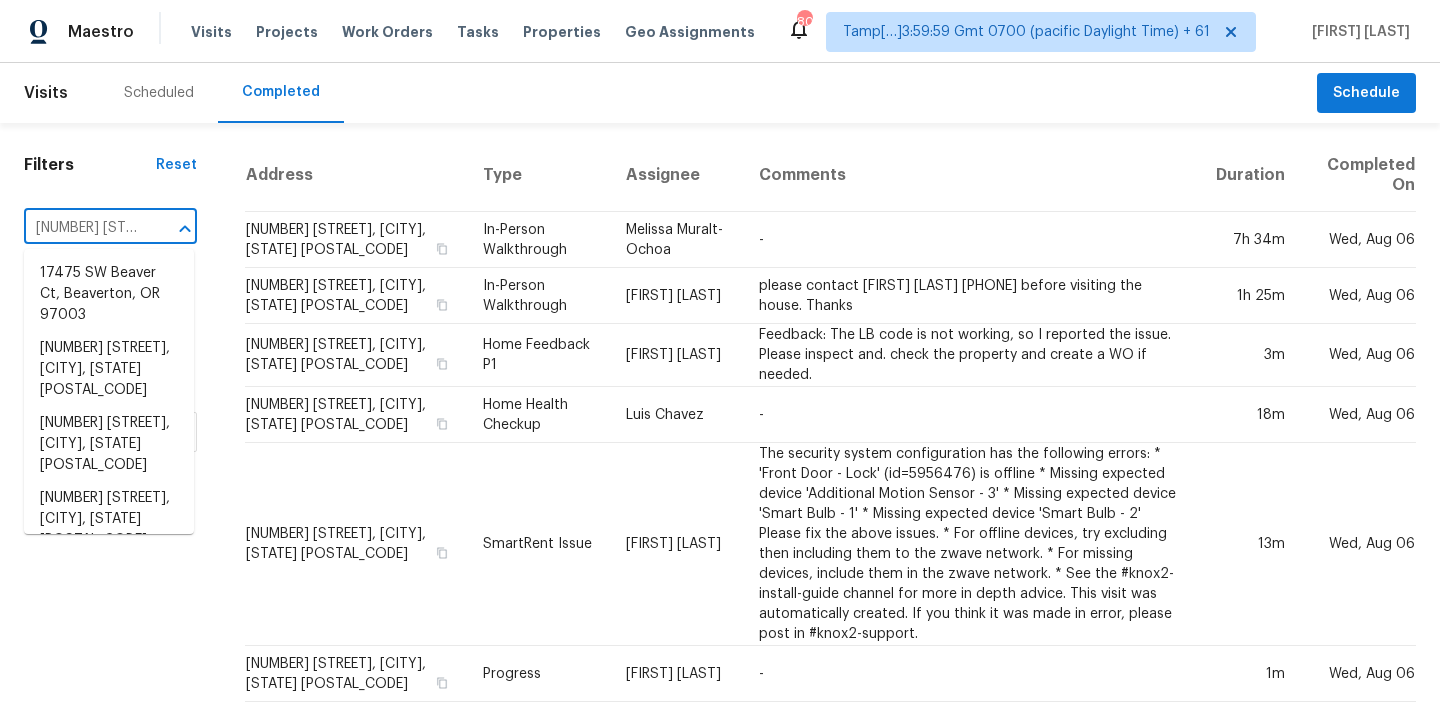 scroll, scrollTop: 0, scrollLeft: 113, axis: horizontal 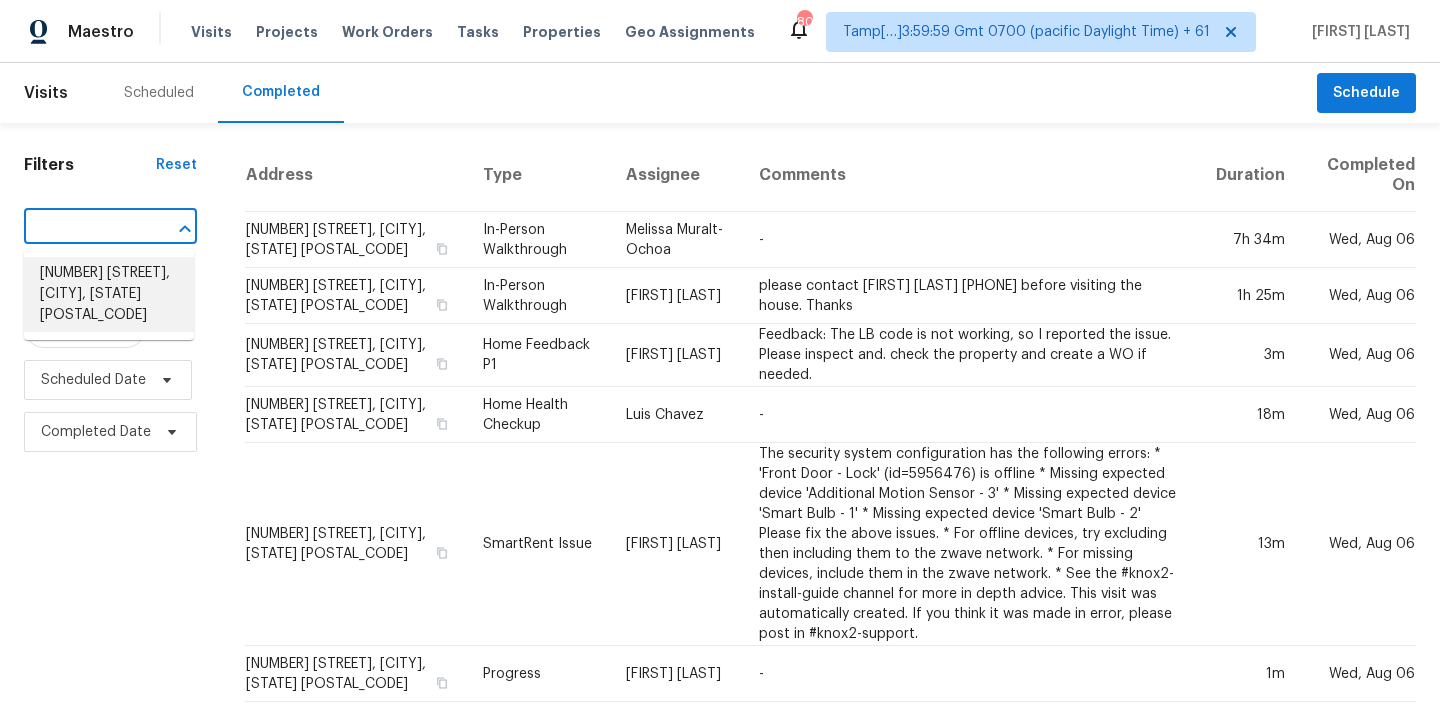click on "3720 N Elm St, Denton, TX 76207" at bounding box center (109, 294) 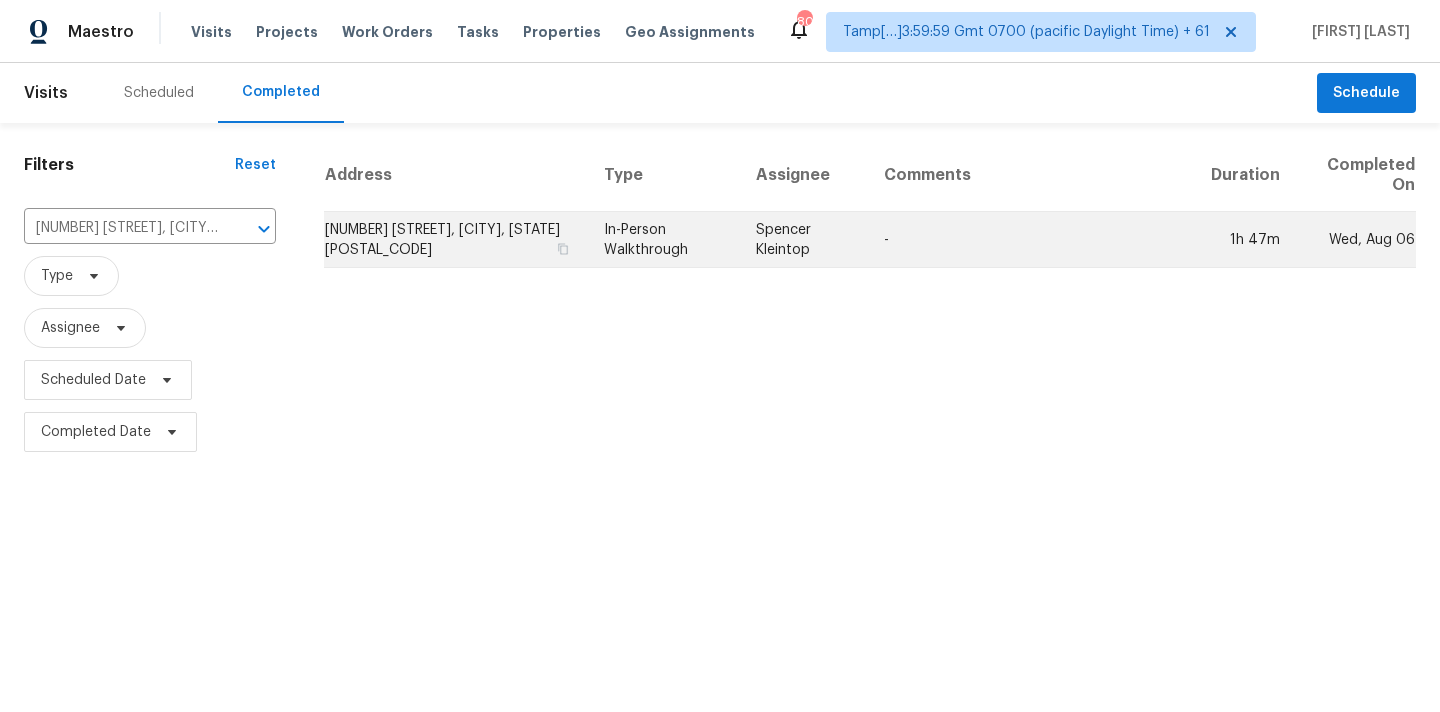 click on "Spencer Kleintop" at bounding box center [803, 240] 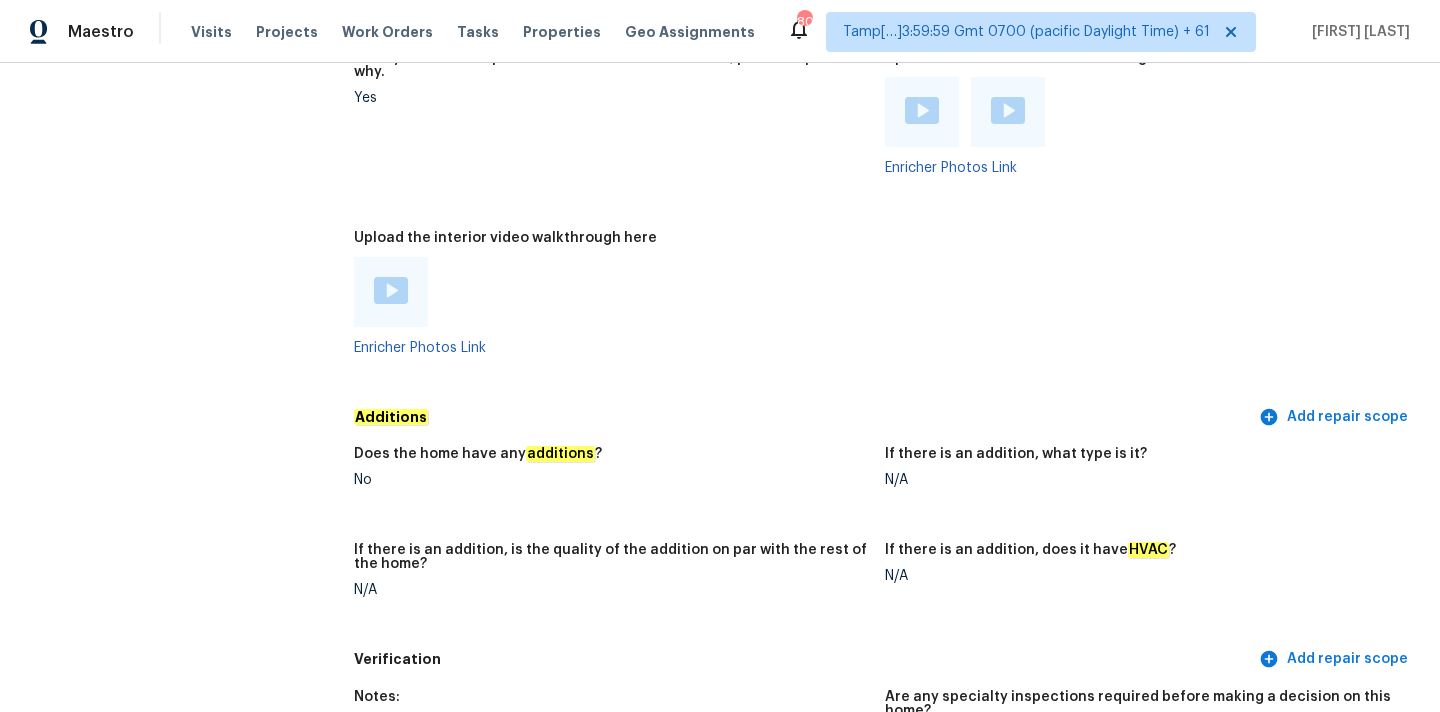 scroll, scrollTop: 2789, scrollLeft: 0, axis: vertical 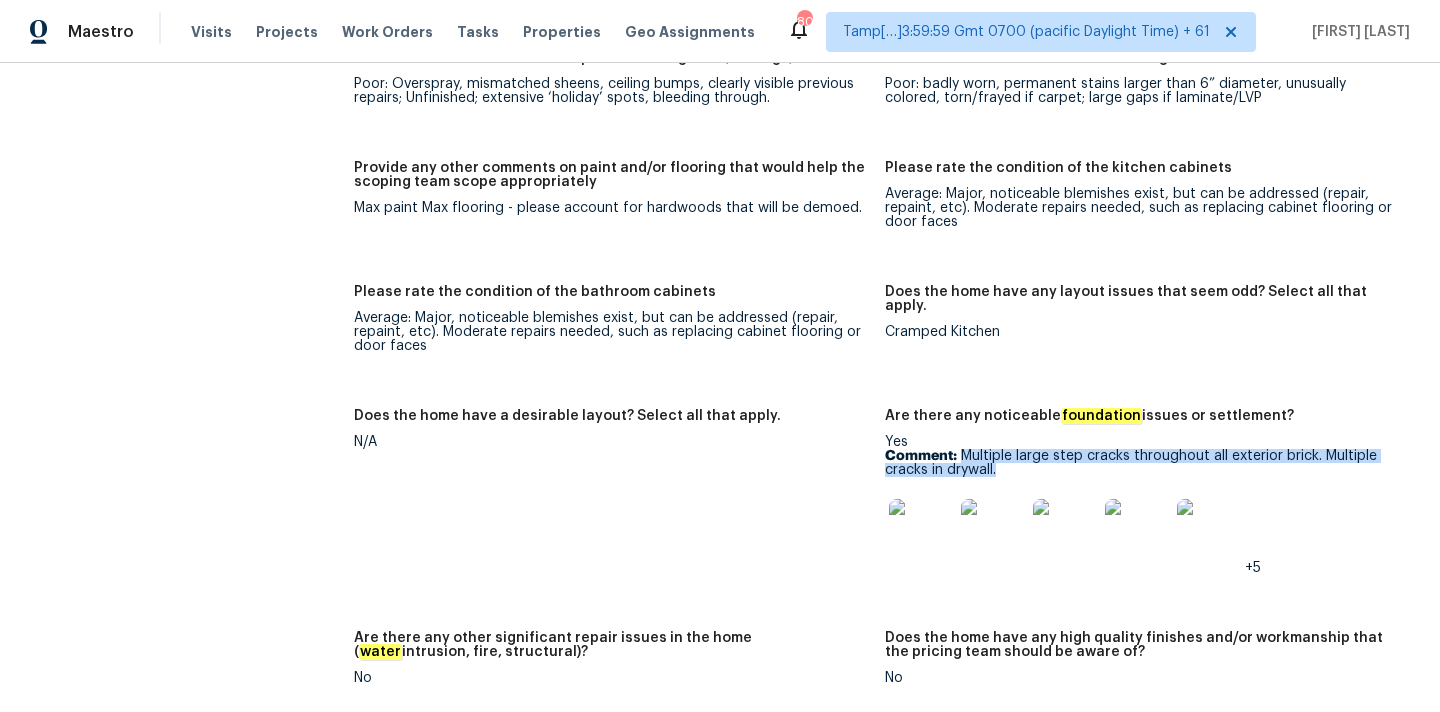 copy on "Multiple large step cracks throughout all exterior brick. Multiple cracks in drywall." 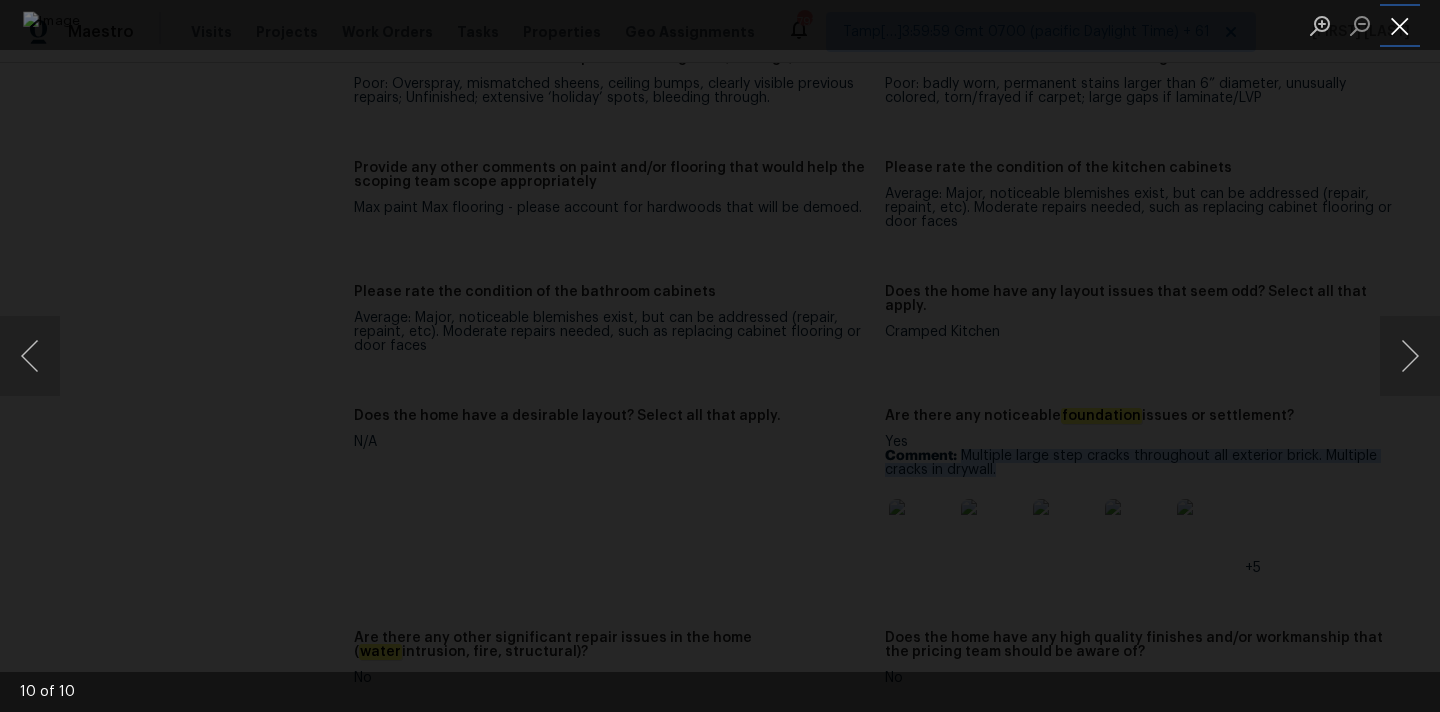 click at bounding box center [1400, 25] 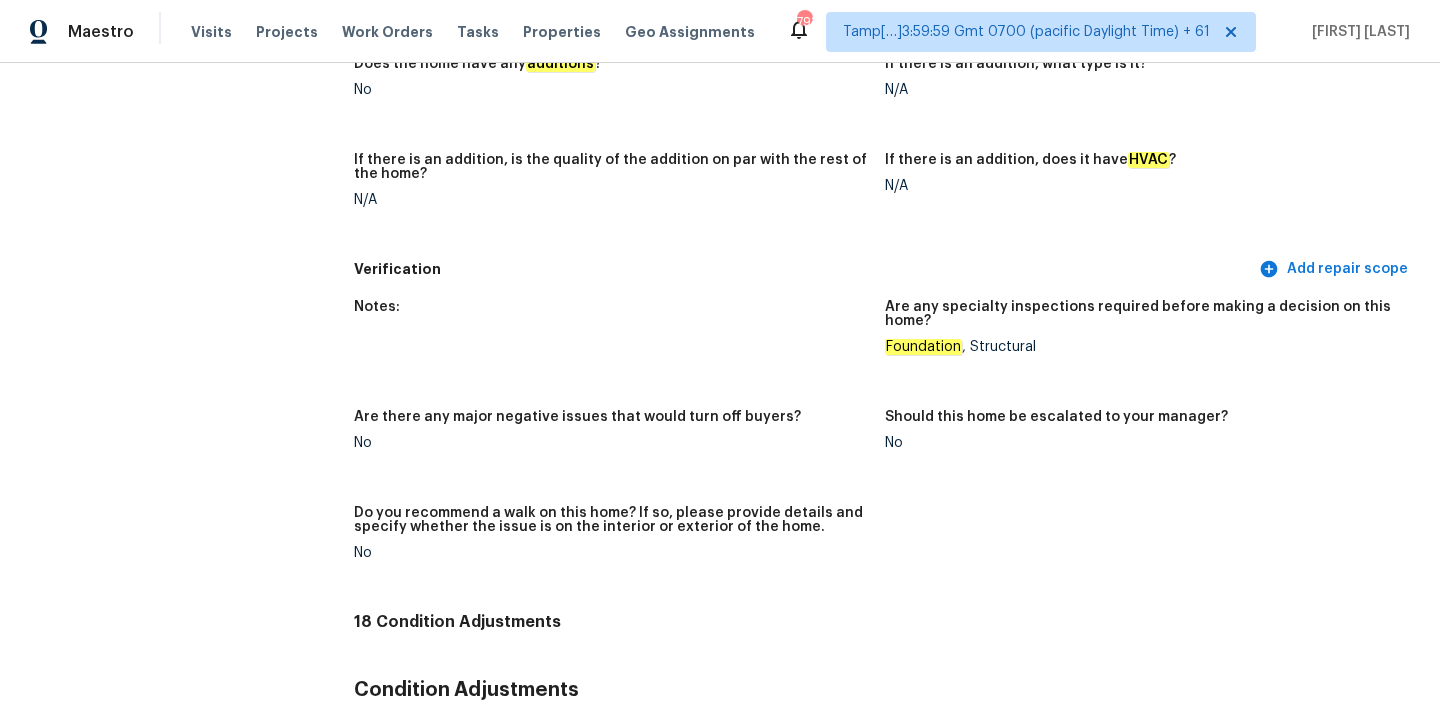 scroll, scrollTop: 99, scrollLeft: 0, axis: vertical 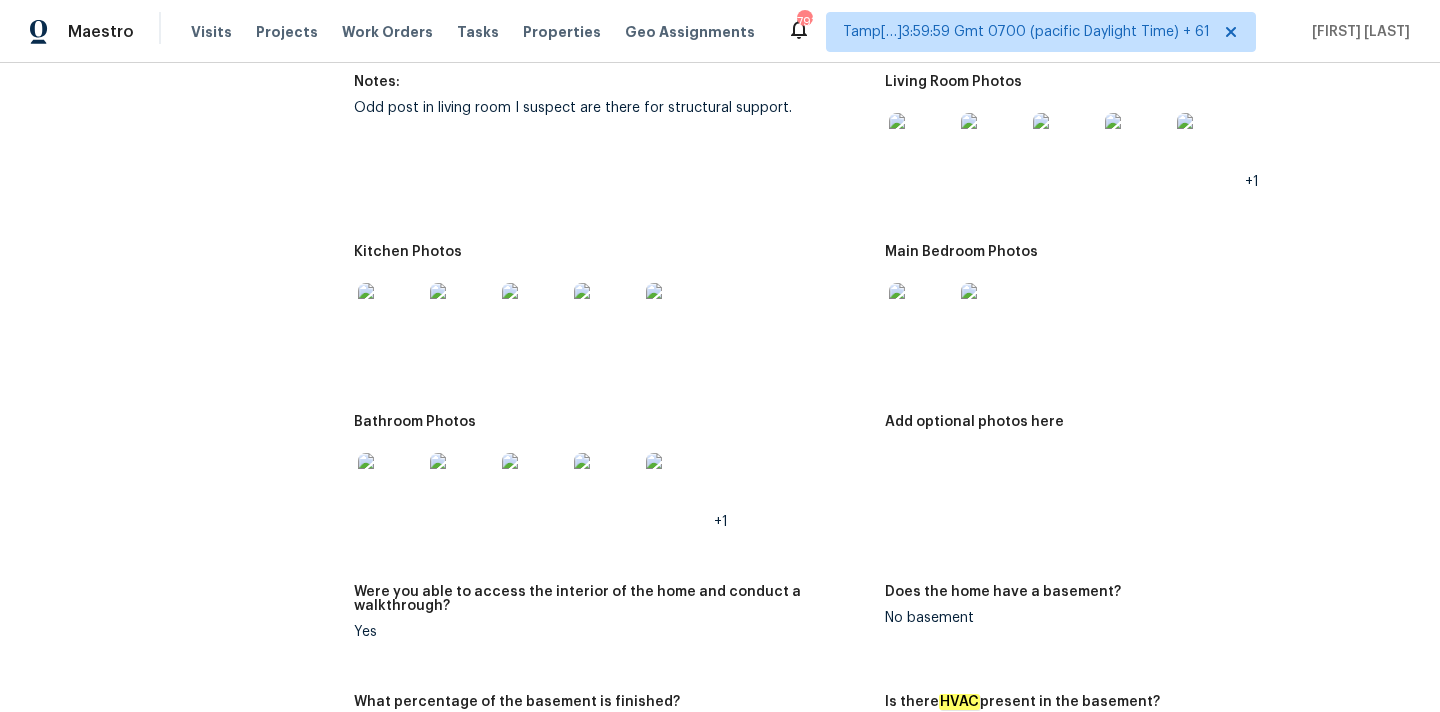 click at bounding box center (921, 145) 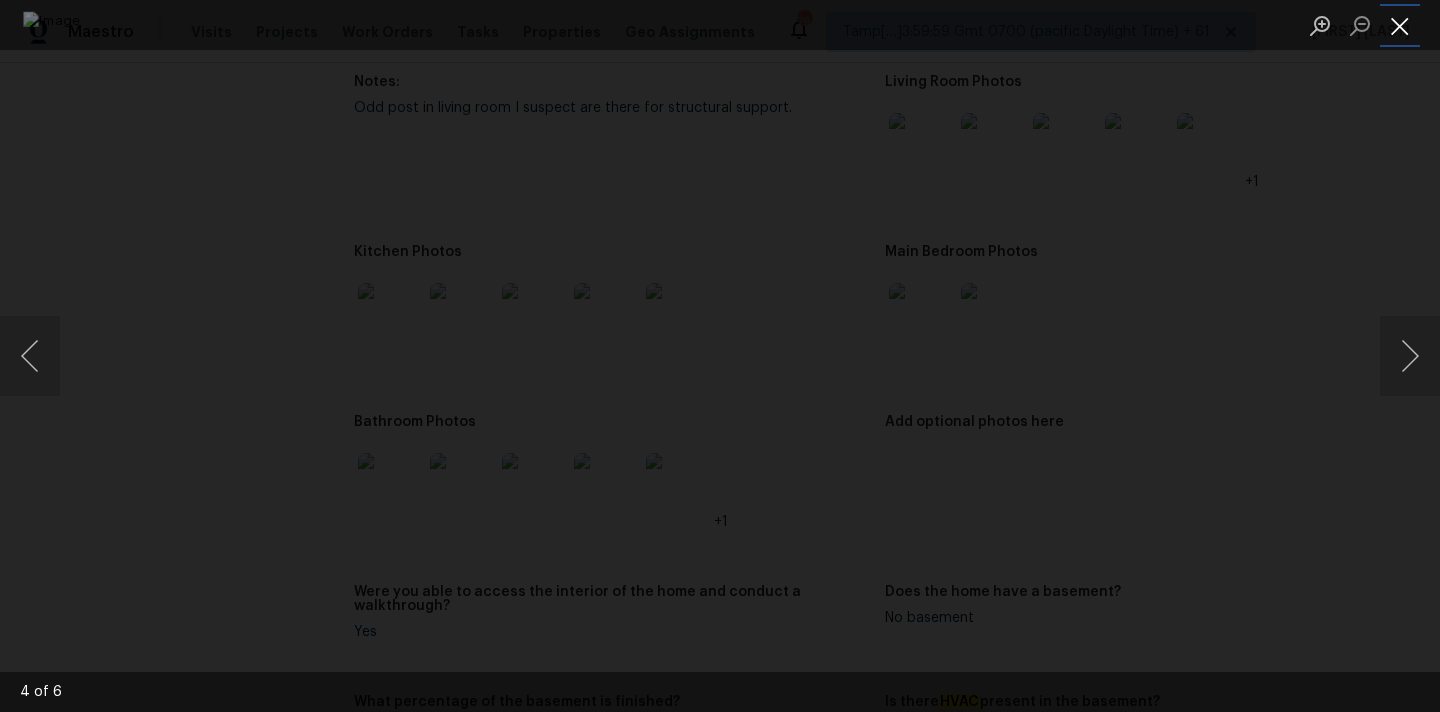 click at bounding box center [1400, 25] 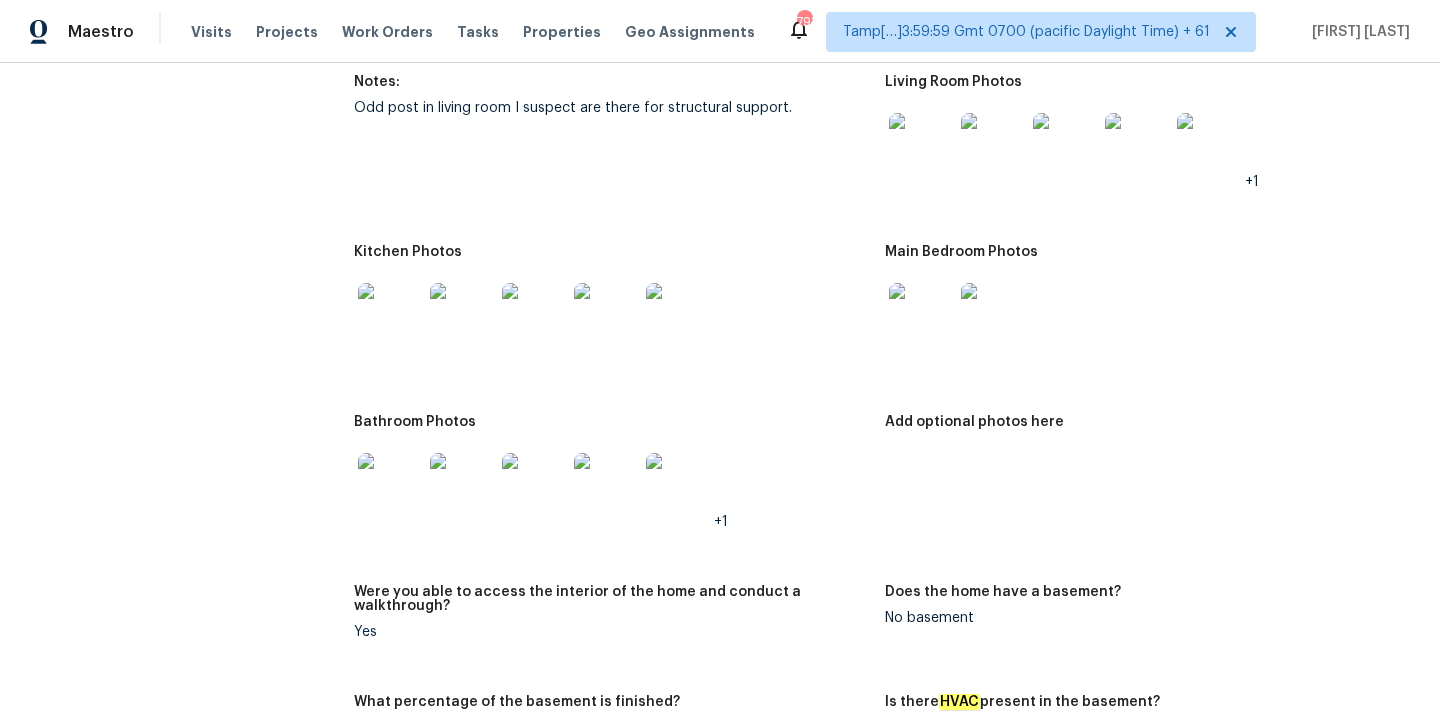 click at bounding box center [921, 315] 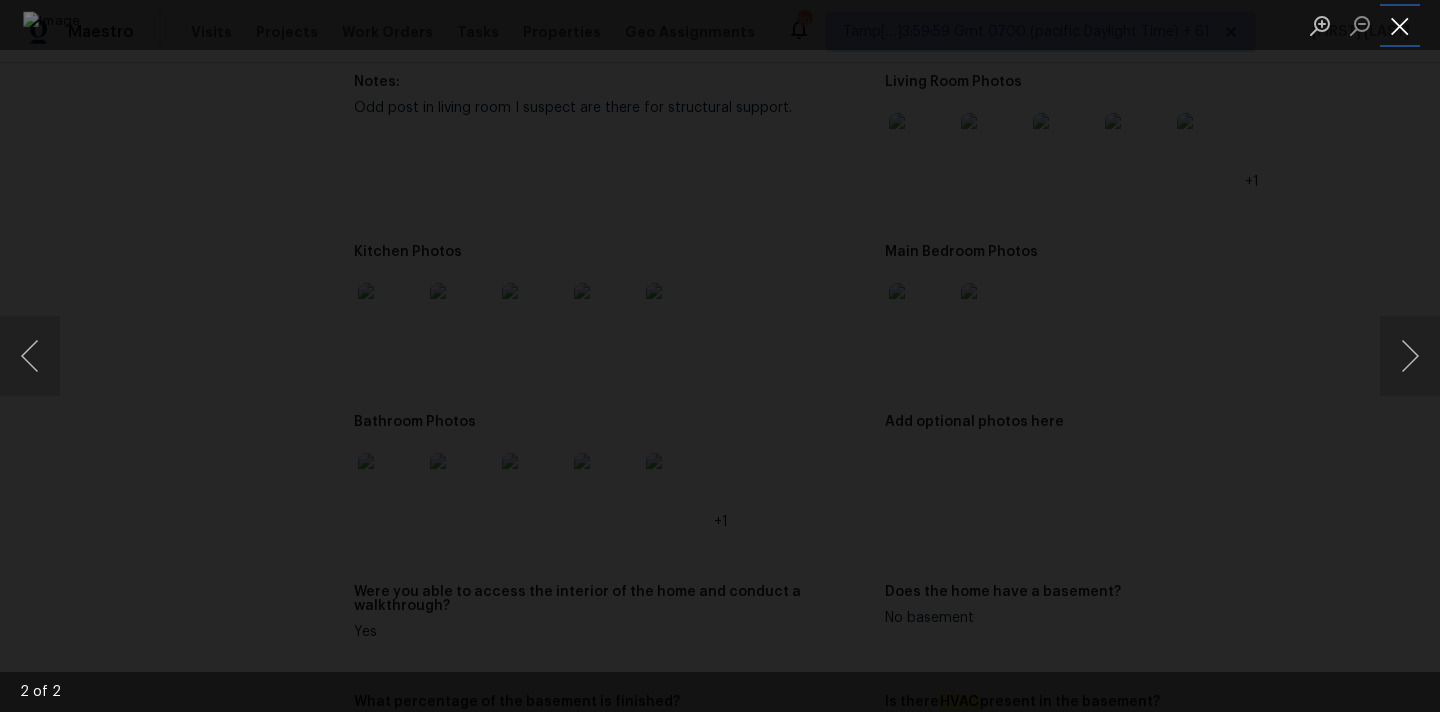 click at bounding box center (1400, 25) 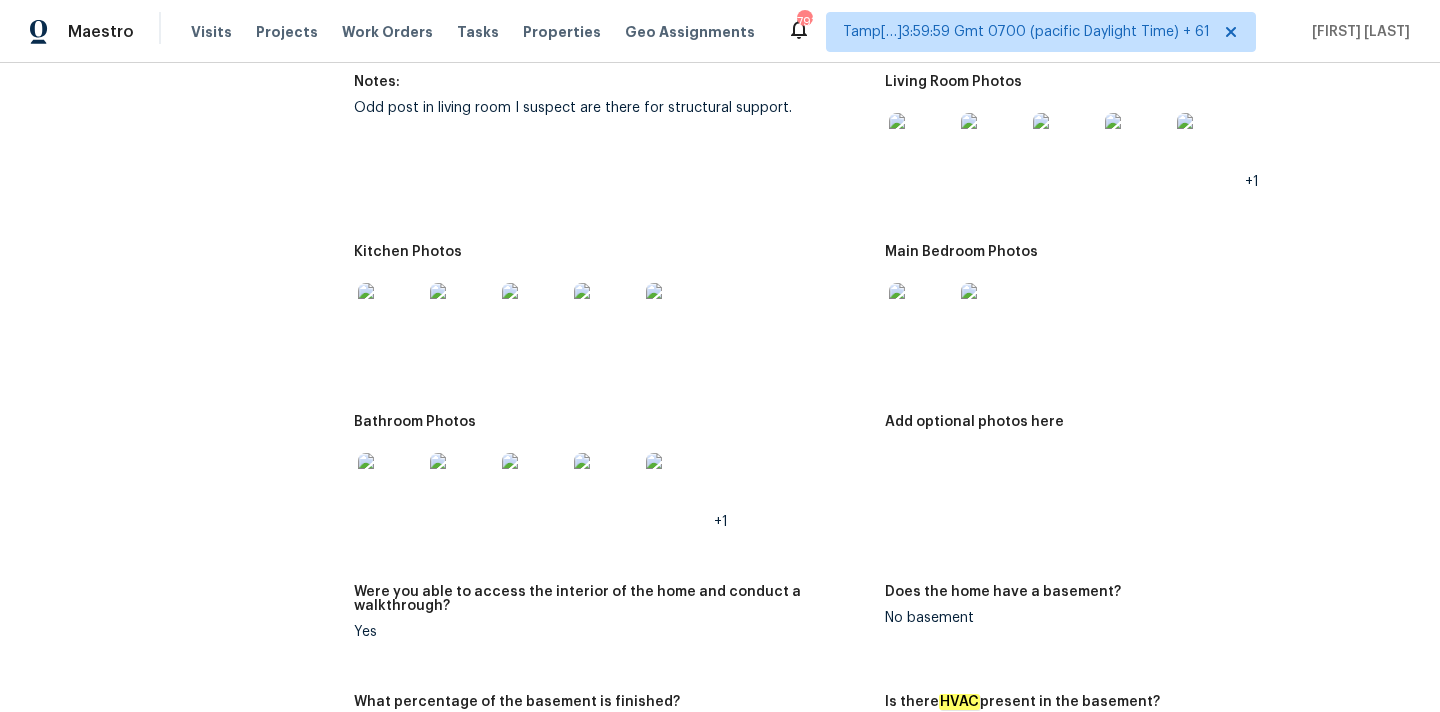 click at bounding box center (390, 315) 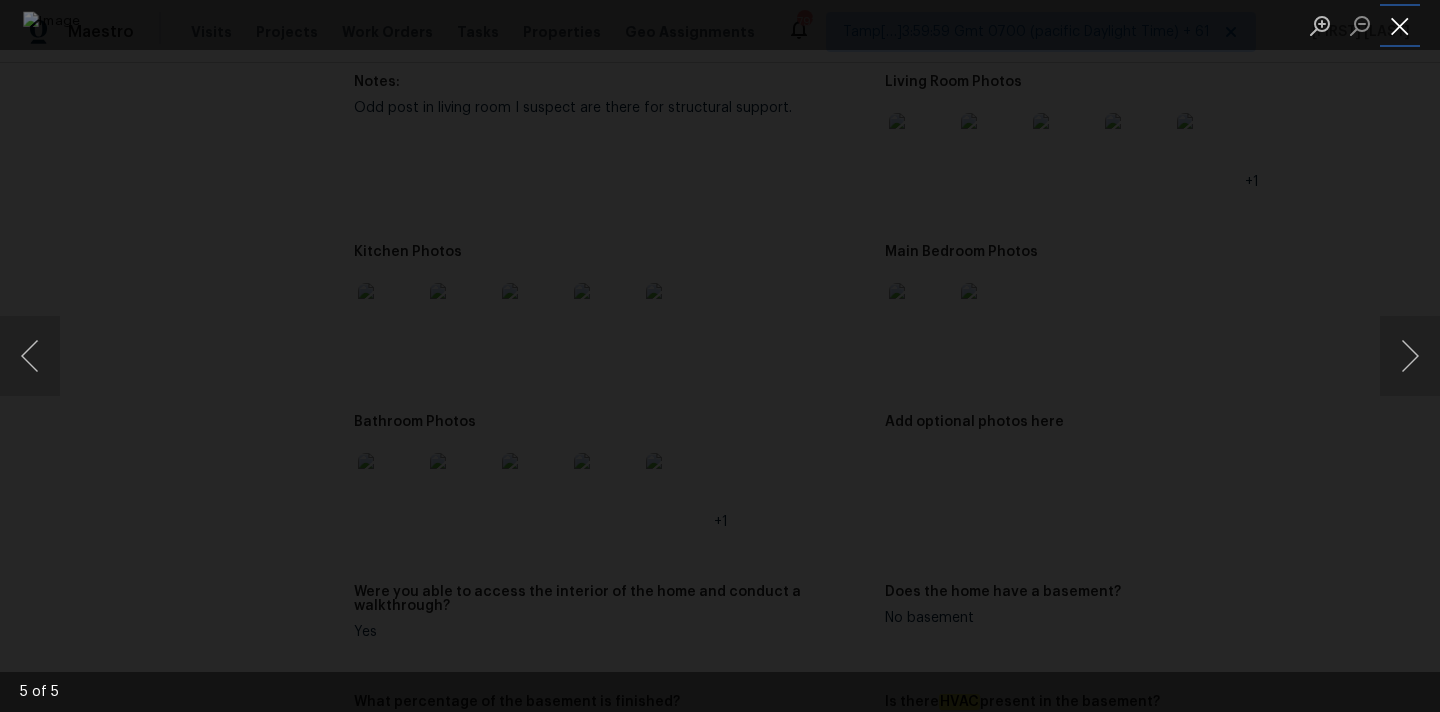 click at bounding box center [1400, 25] 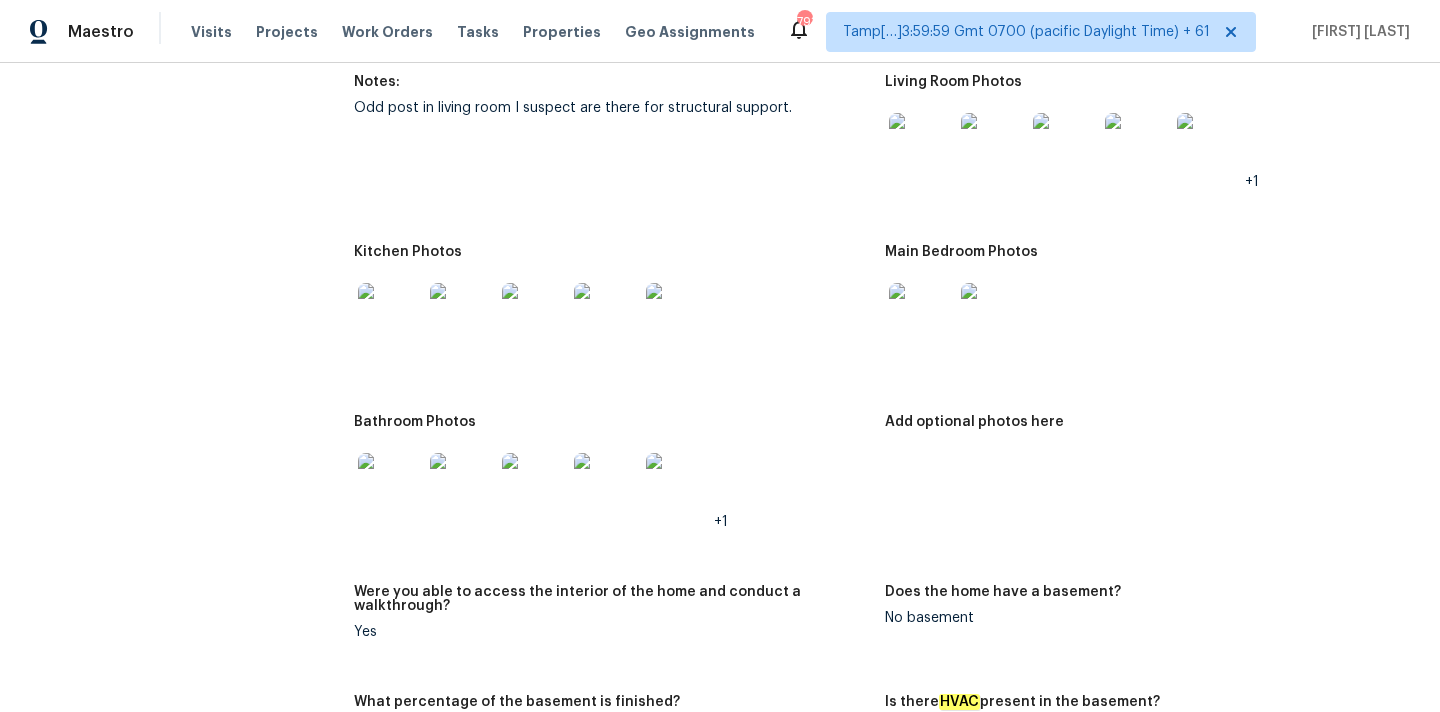 click at bounding box center (390, 485) 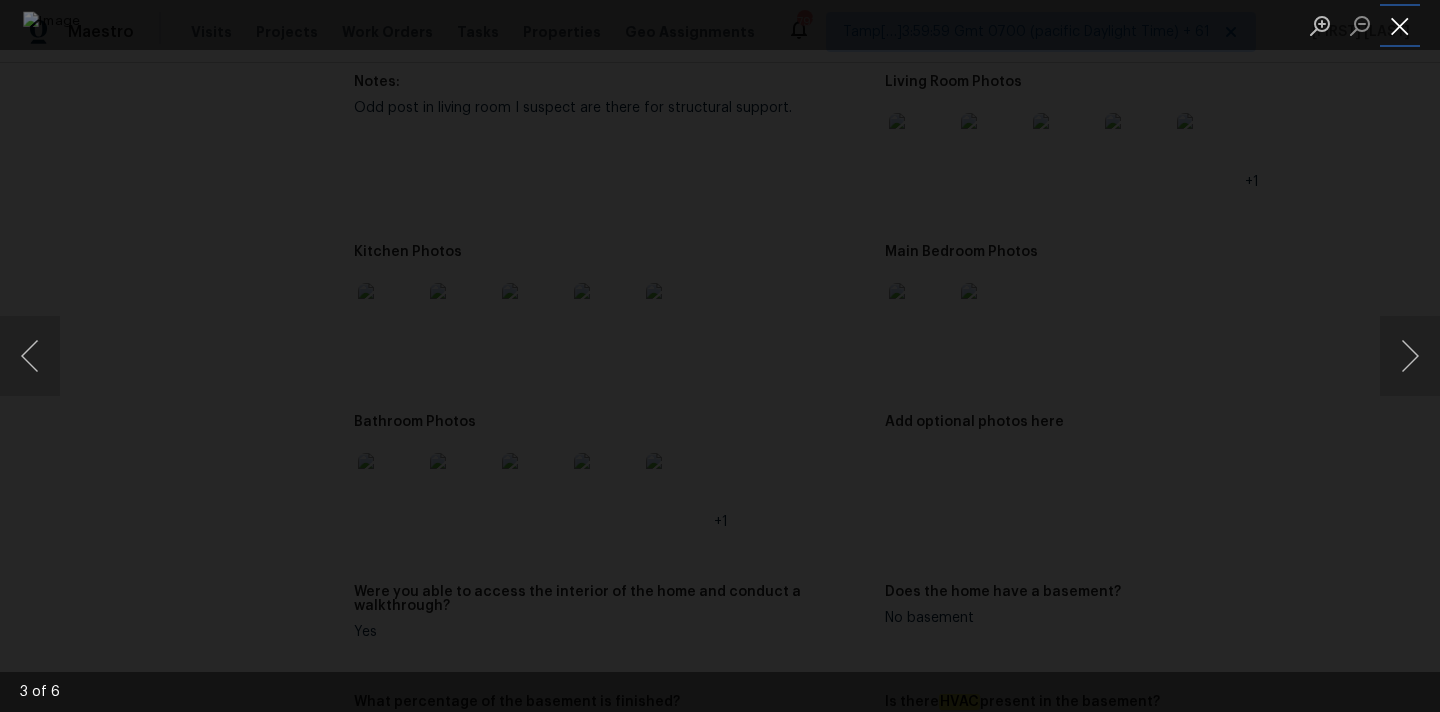 click at bounding box center [1400, 25] 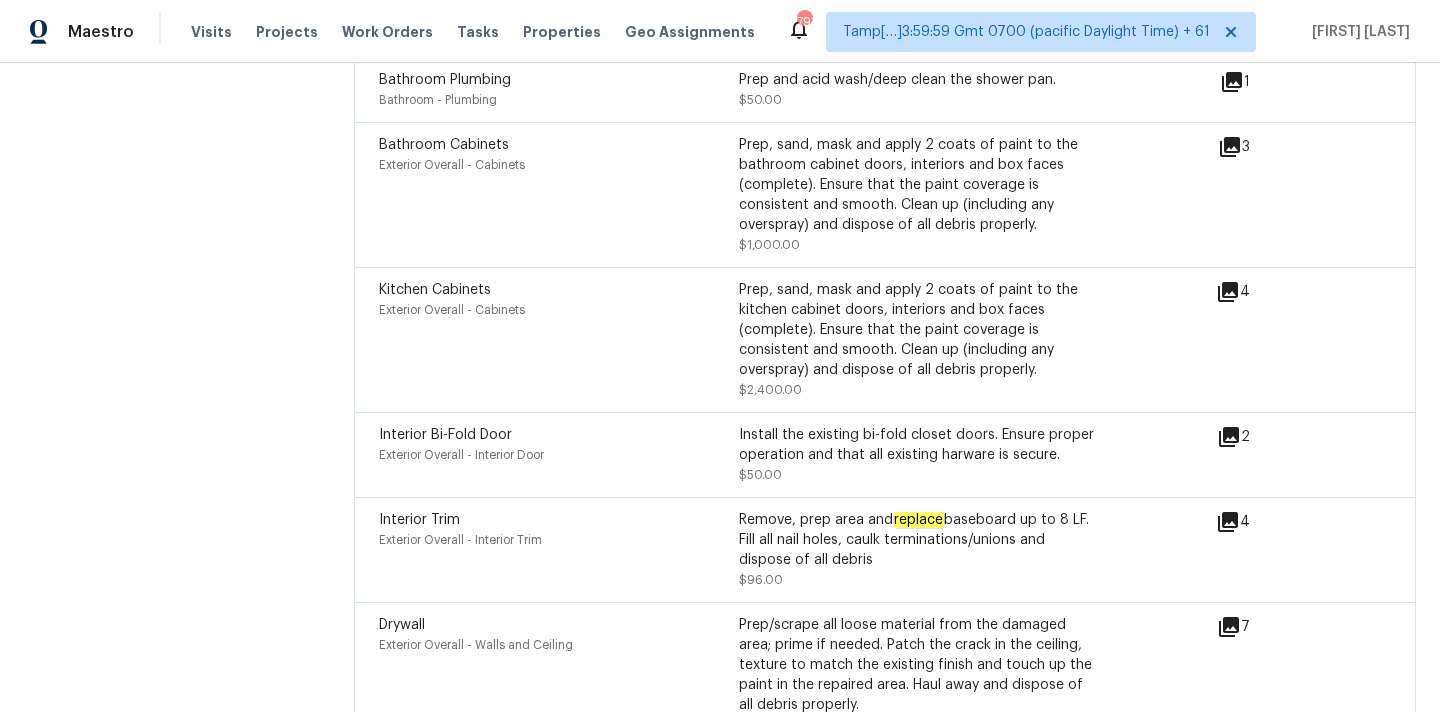 scroll, scrollTop: 5431, scrollLeft: 0, axis: vertical 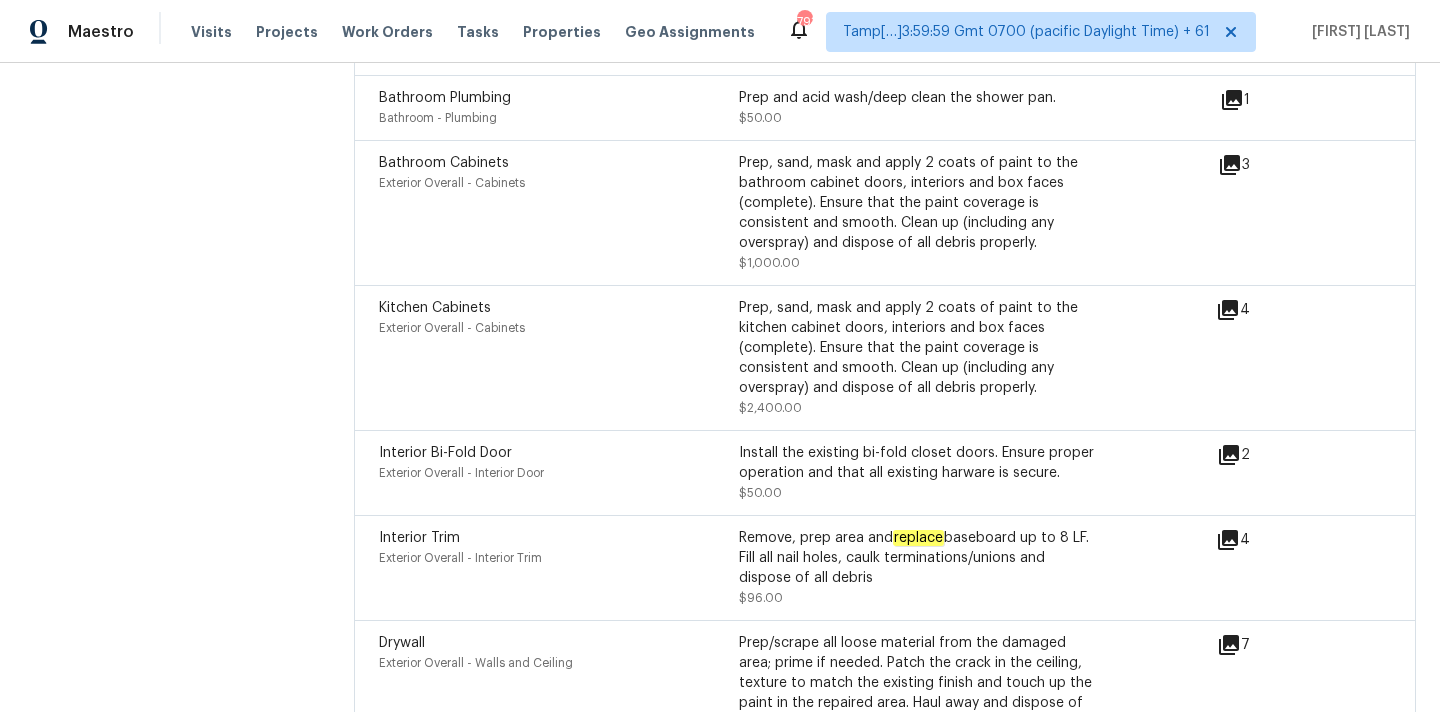 click 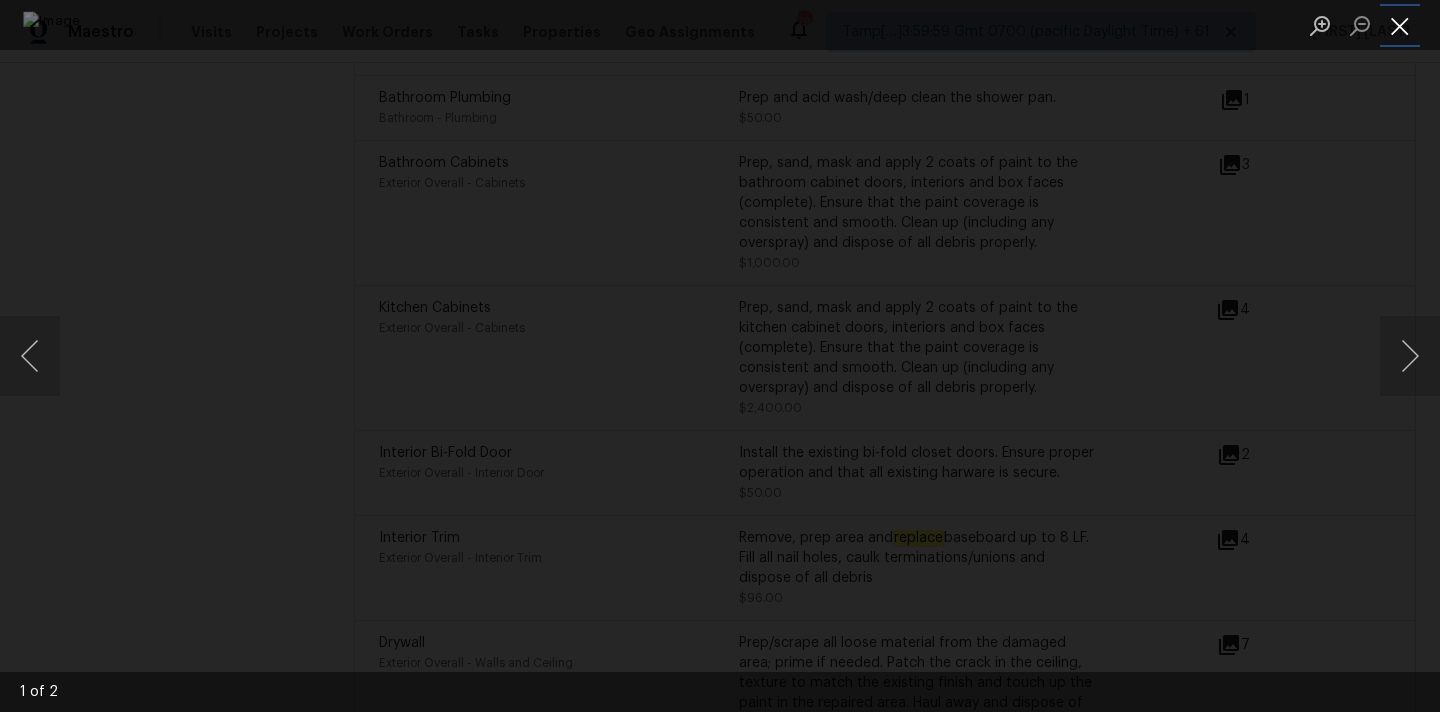 click at bounding box center [1400, 25] 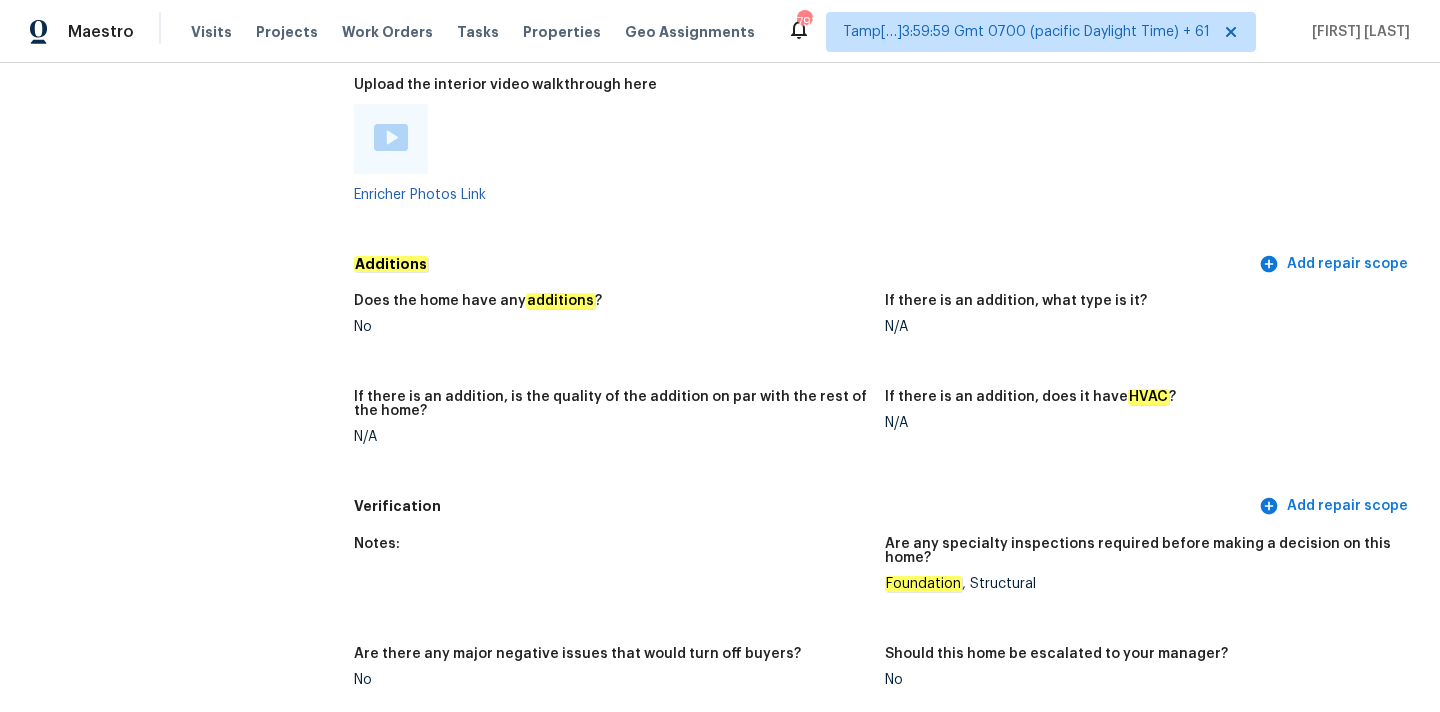 scroll, scrollTop: 3851, scrollLeft: 0, axis: vertical 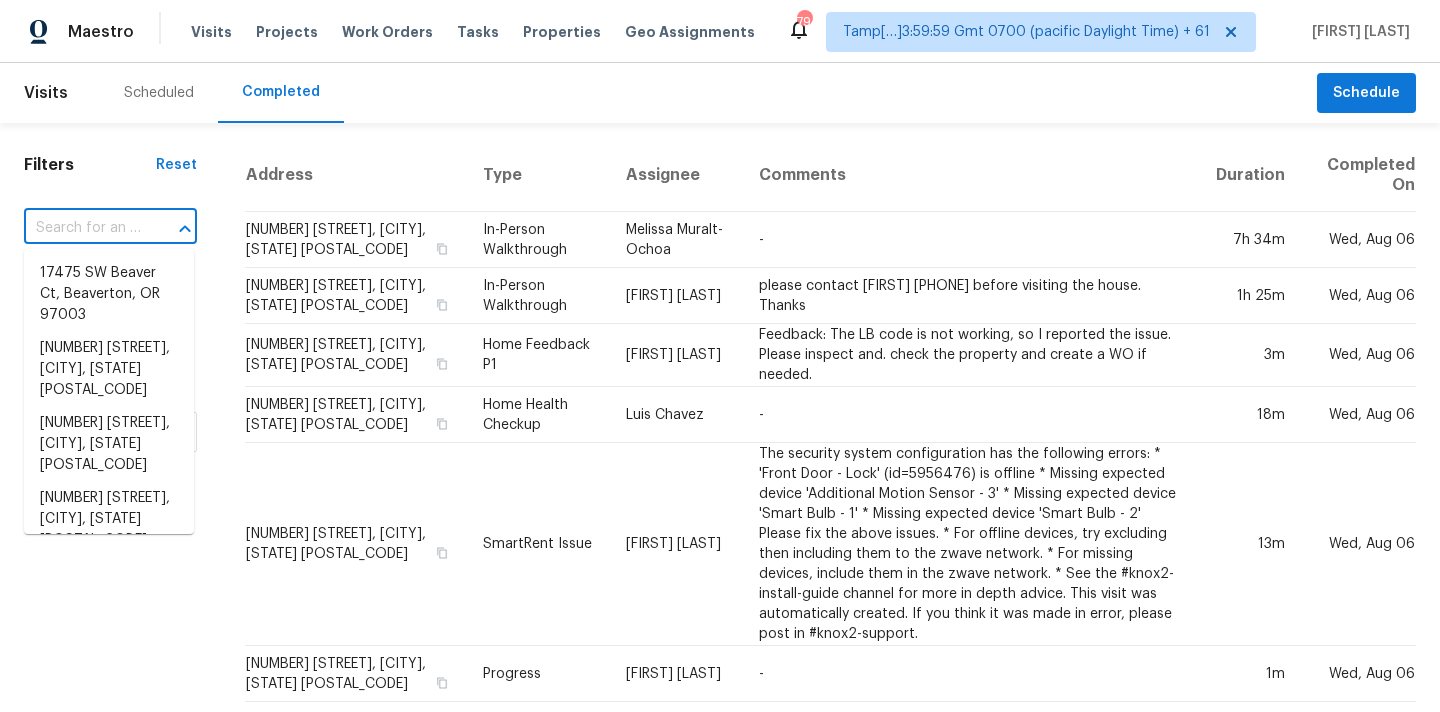 click at bounding box center [82, 228] 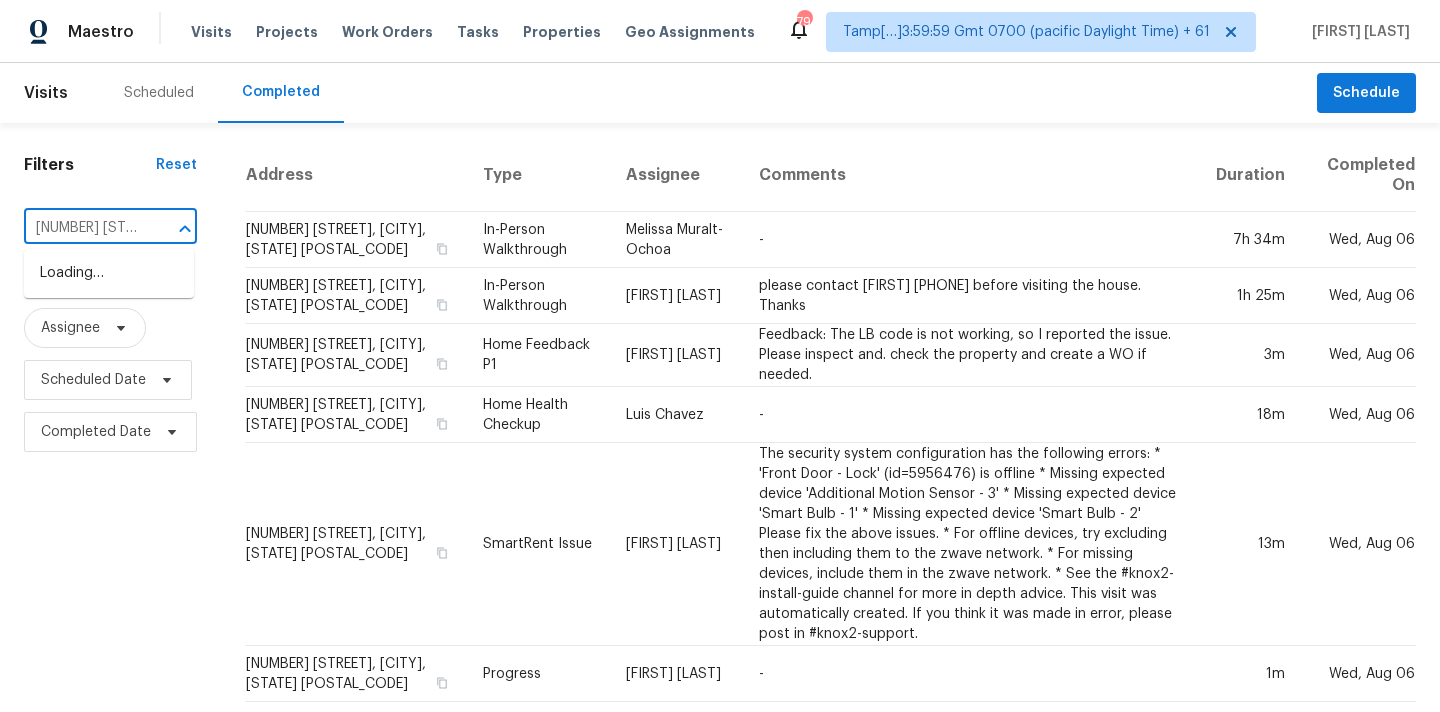 scroll, scrollTop: 0, scrollLeft: 192, axis: horizontal 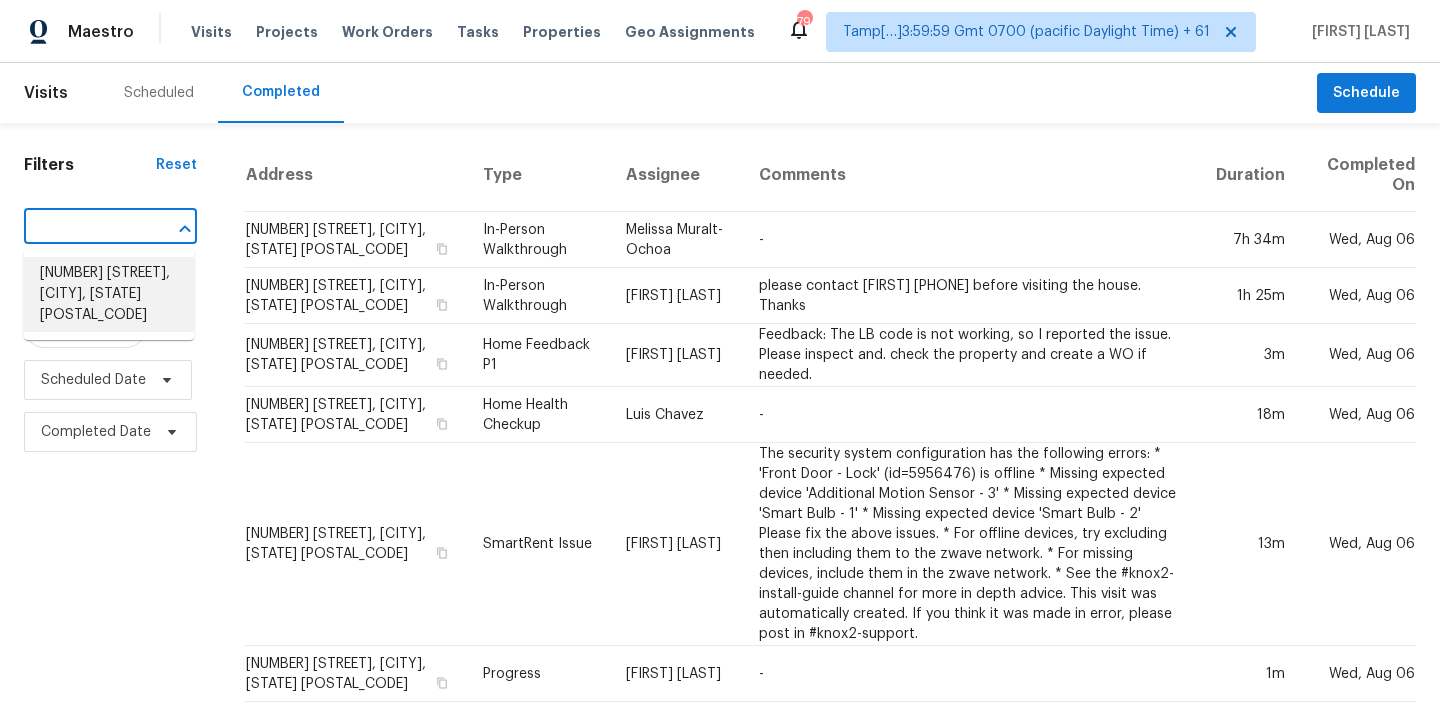 click on "[NUMBER] [STREET], [CITY], [STATE] [POSTAL_CODE]" at bounding box center [109, 294] 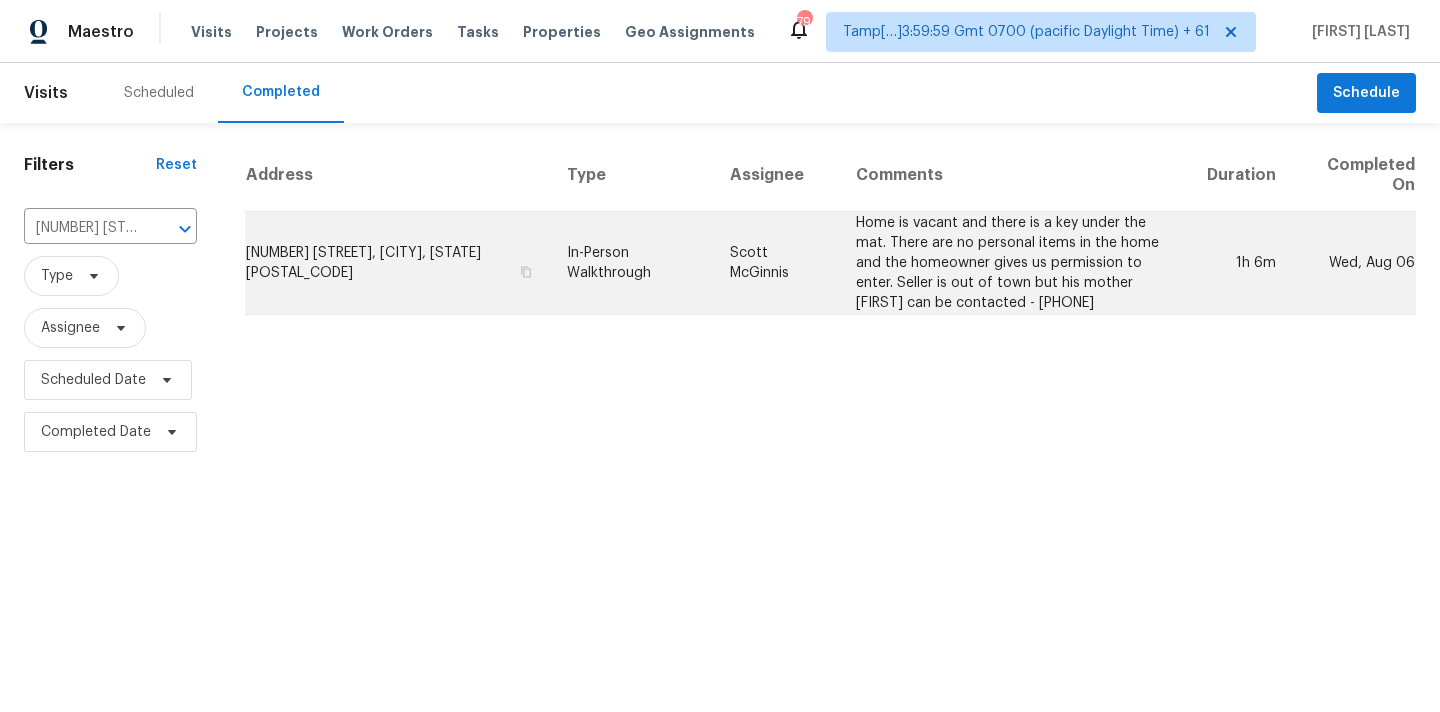 click on "In-Person Walkthrough" at bounding box center (632, 263) 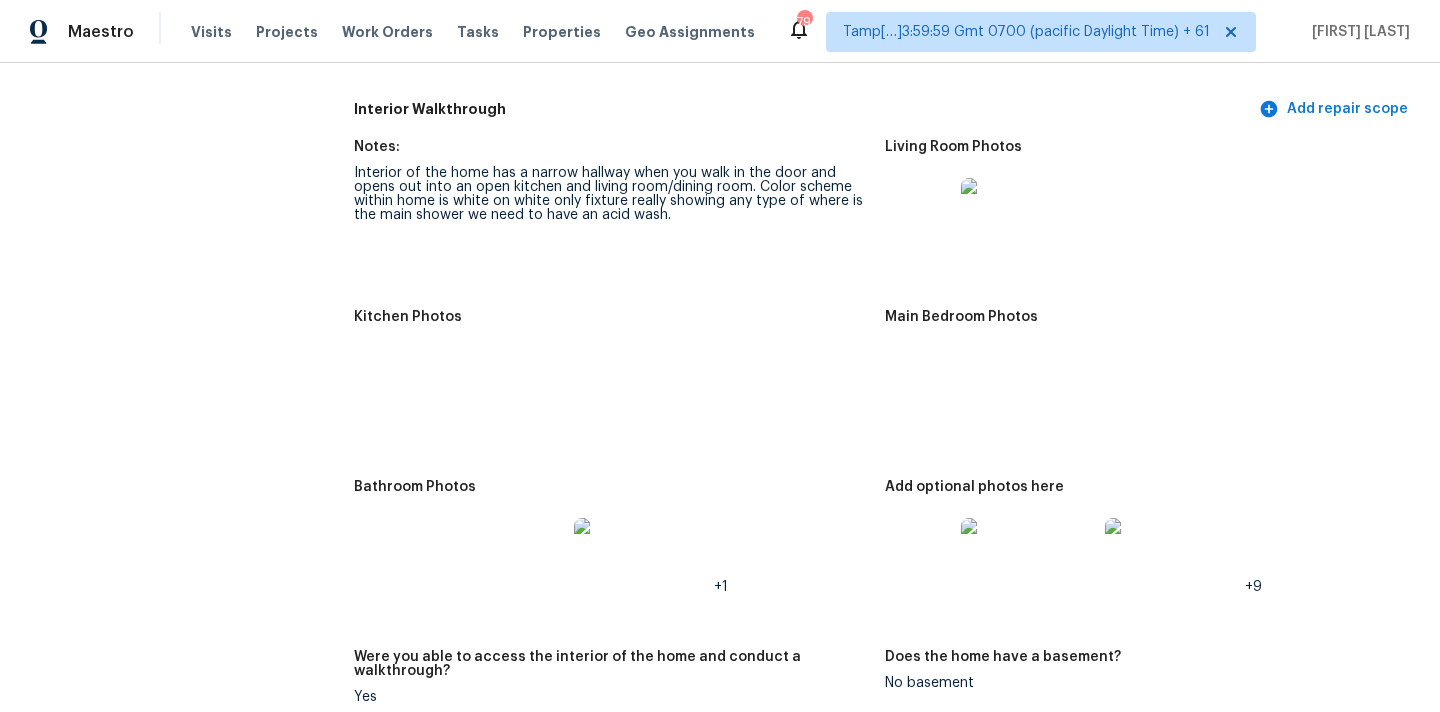 scroll, scrollTop: 2071, scrollLeft: 0, axis: vertical 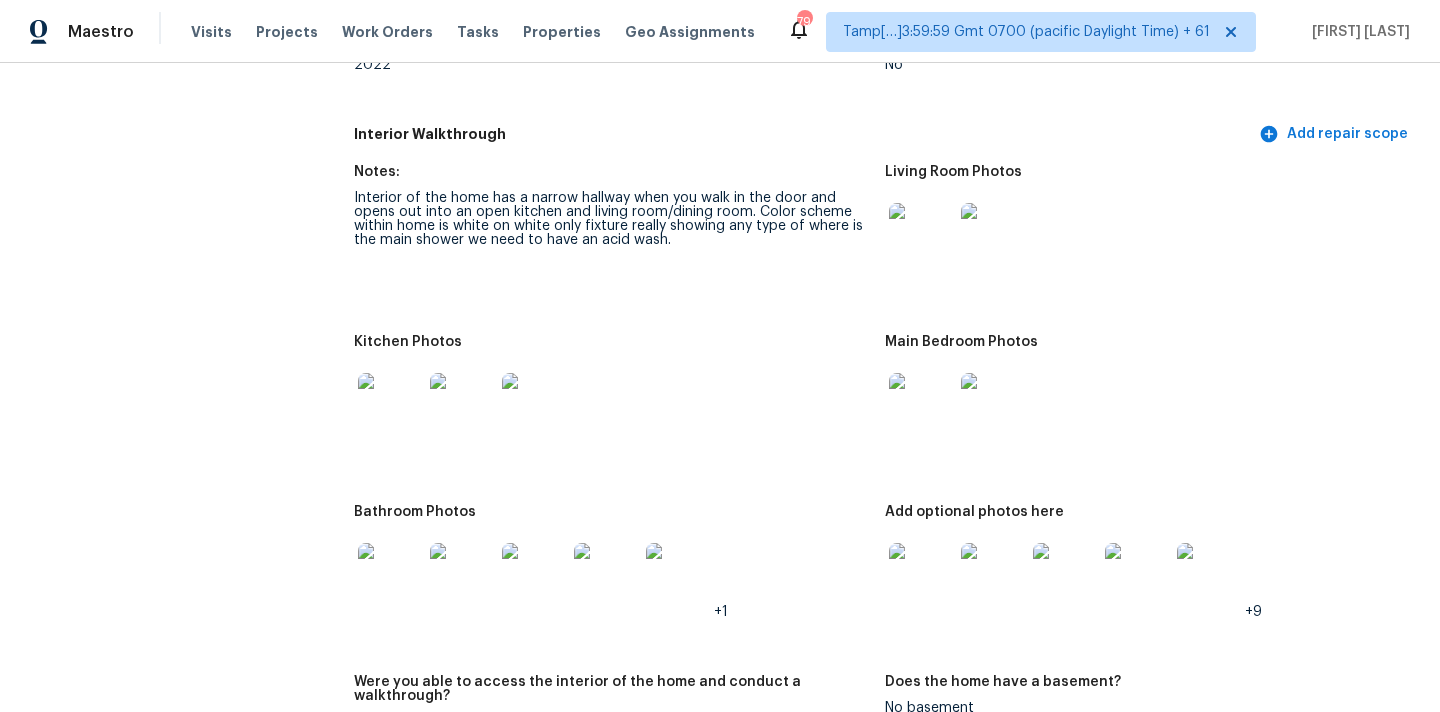 click at bounding box center [921, 235] 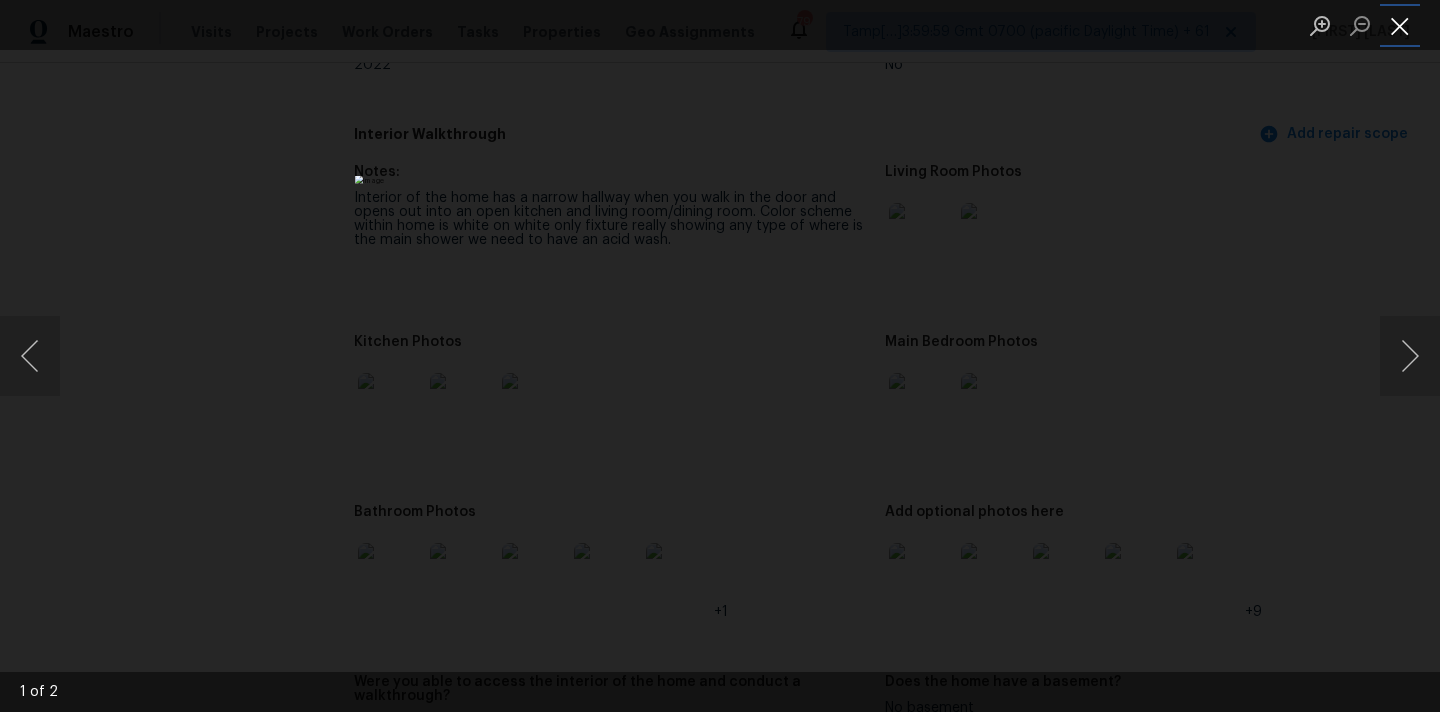 click at bounding box center [1400, 25] 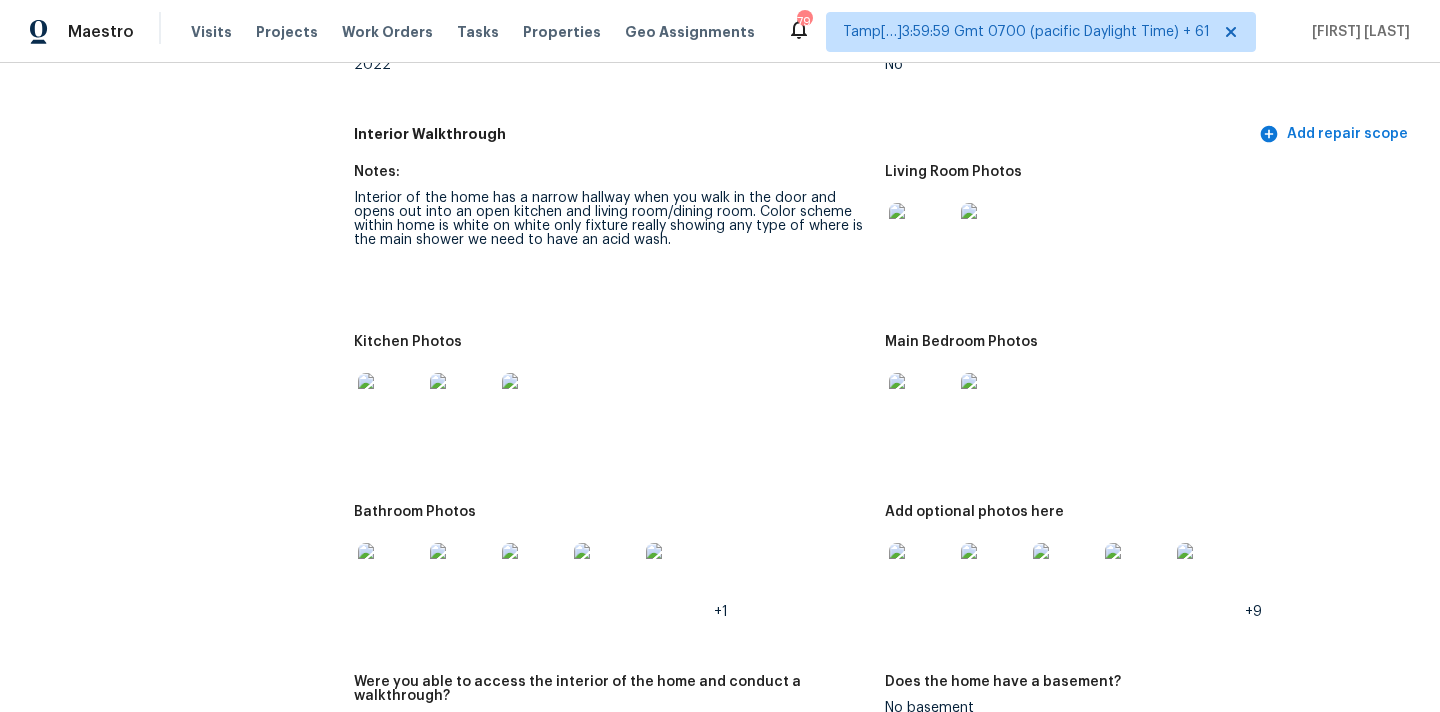 click at bounding box center [921, 405] 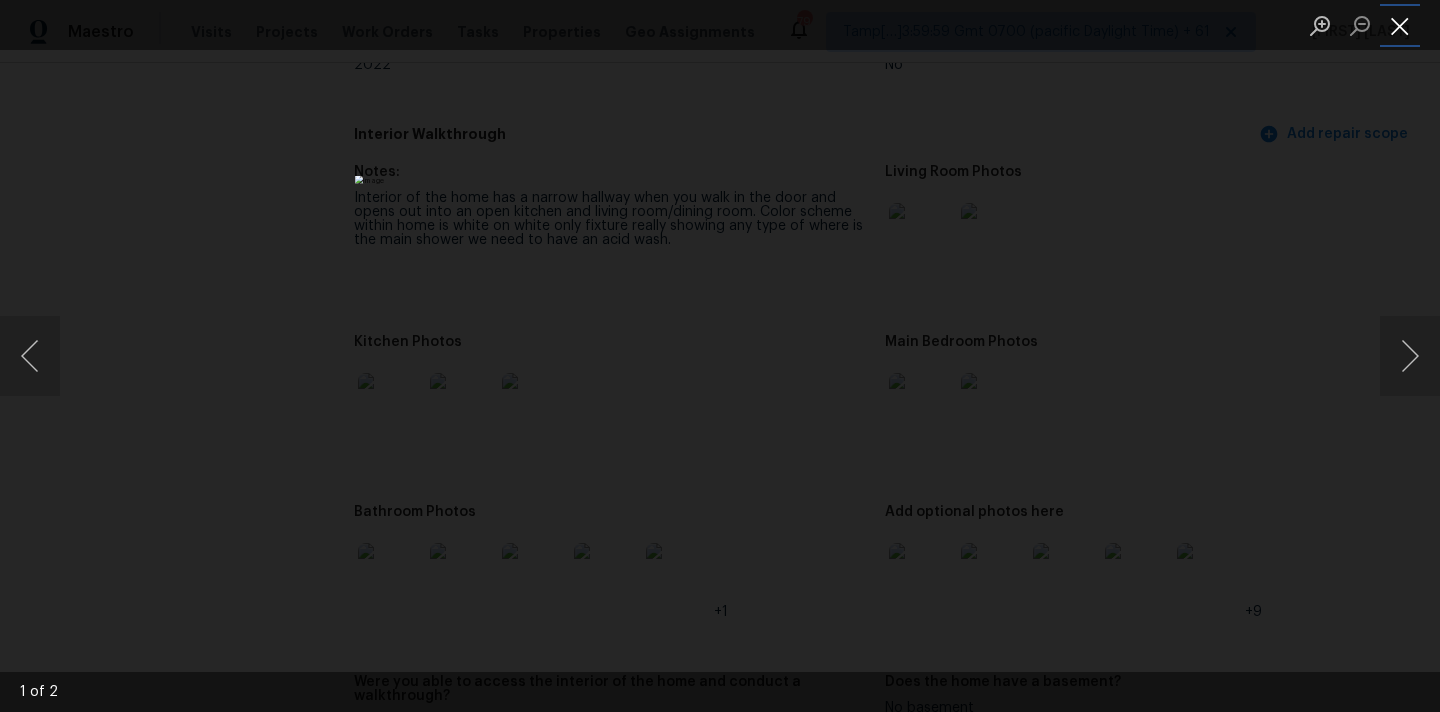 click at bounding box center [1400, 25] 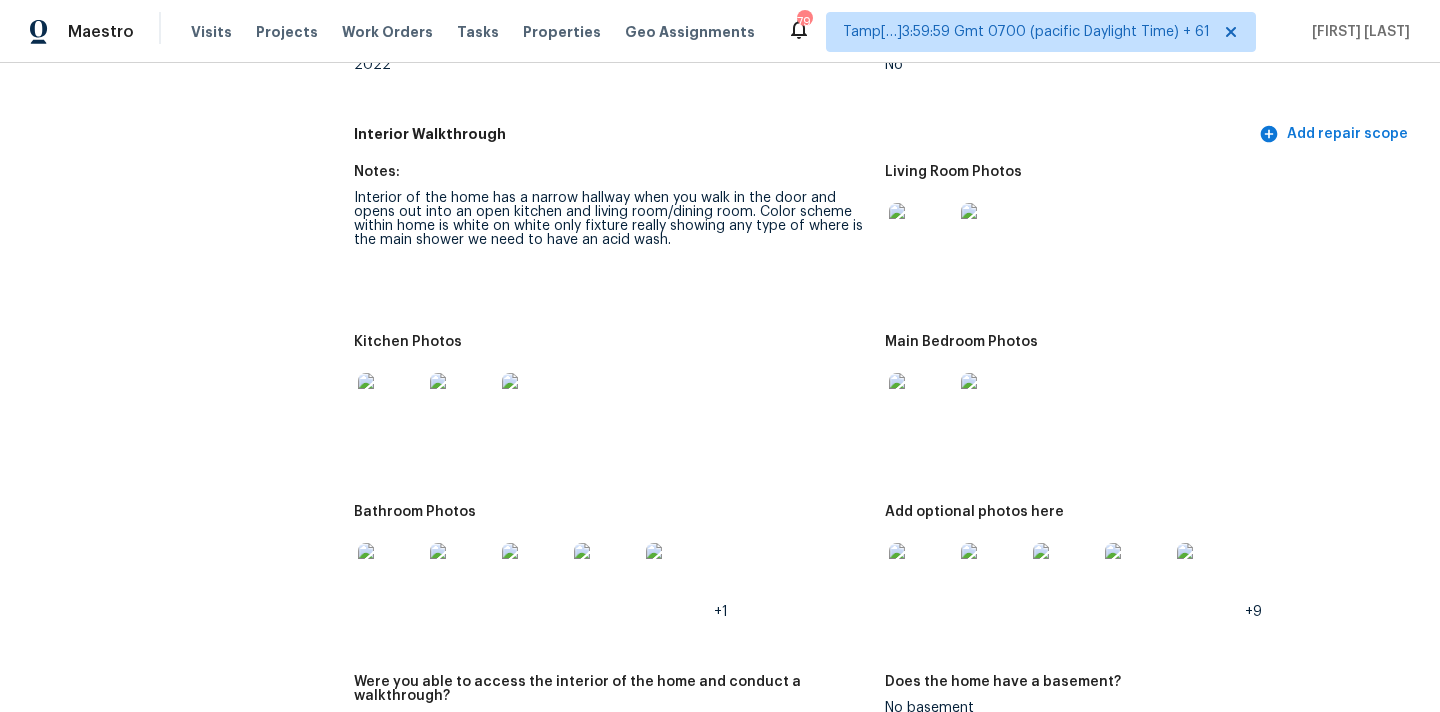 click at bounding box center [390, 405] 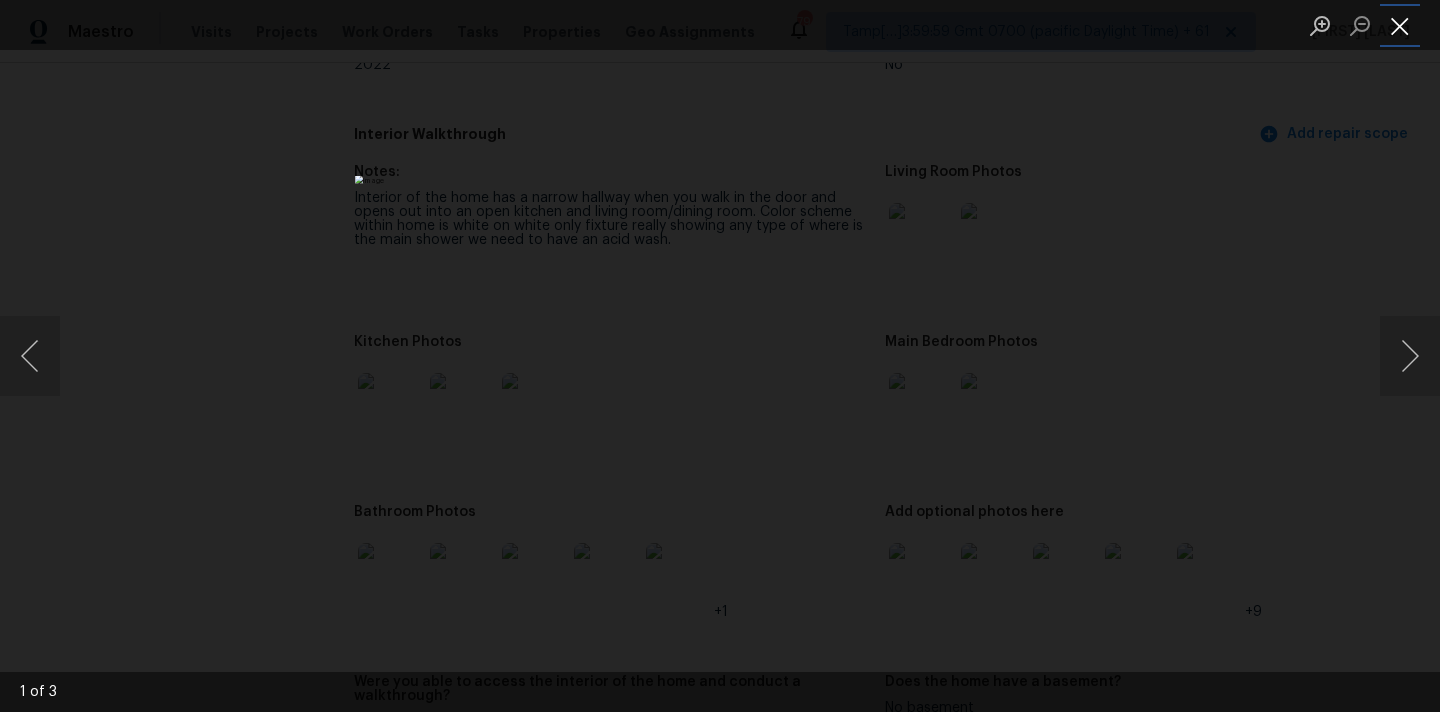 click at bounding box center [1400, 25] 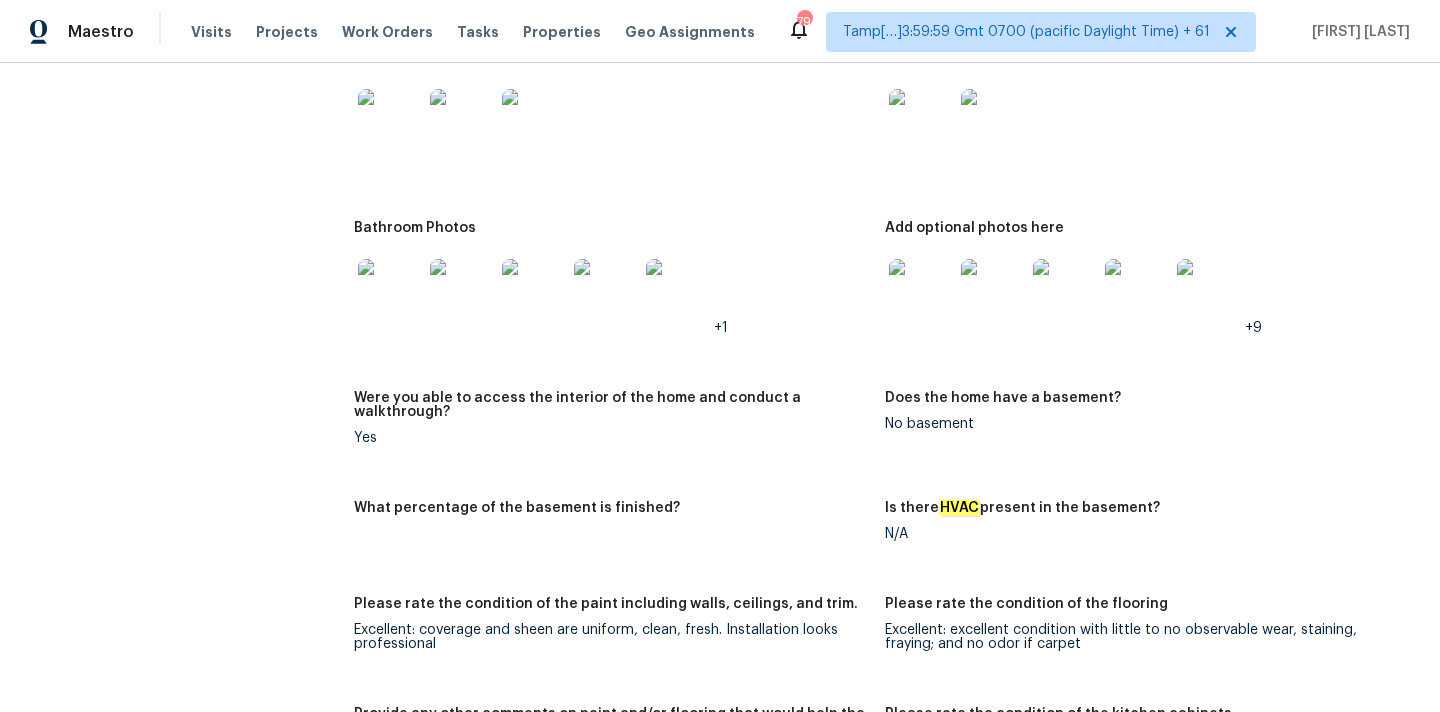 scroll, scrollTop: 2397, scrollLeft: 0, axis: vertical 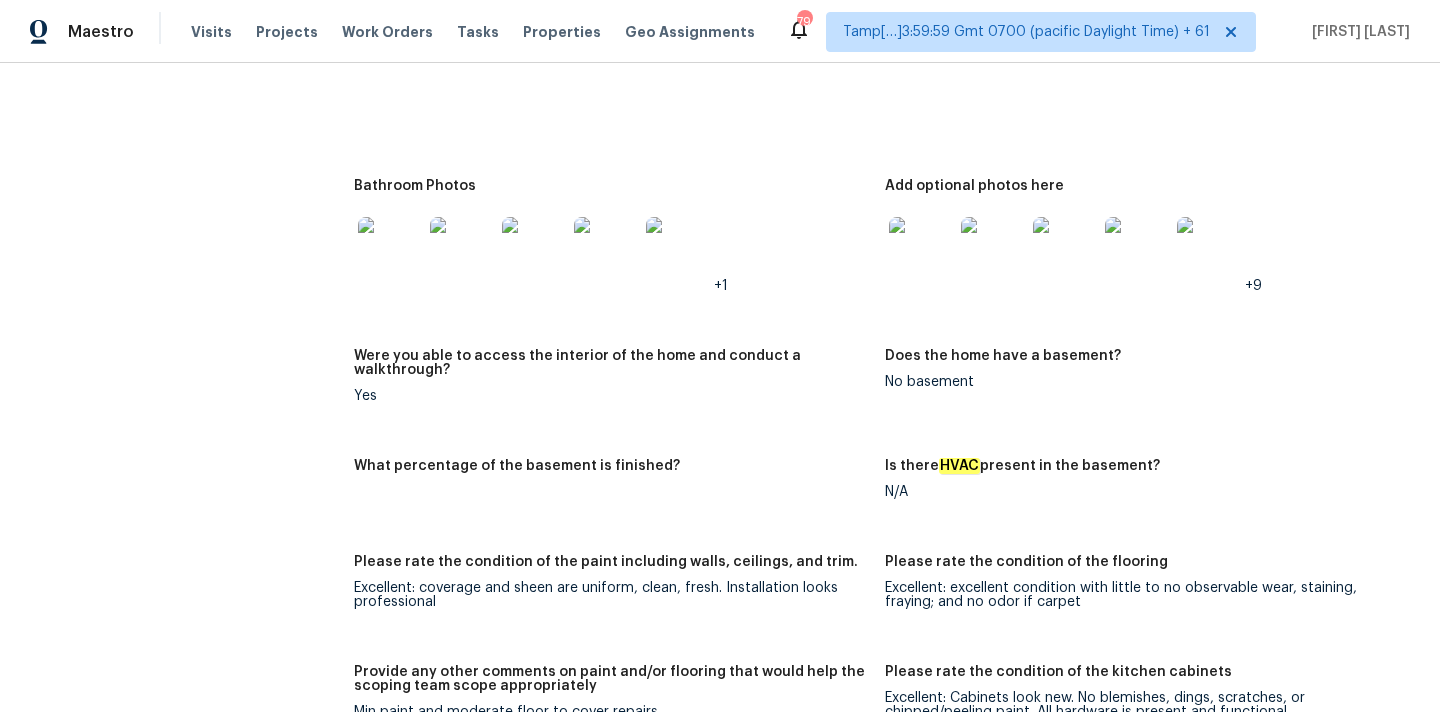 click at bounding box center (390, 249) 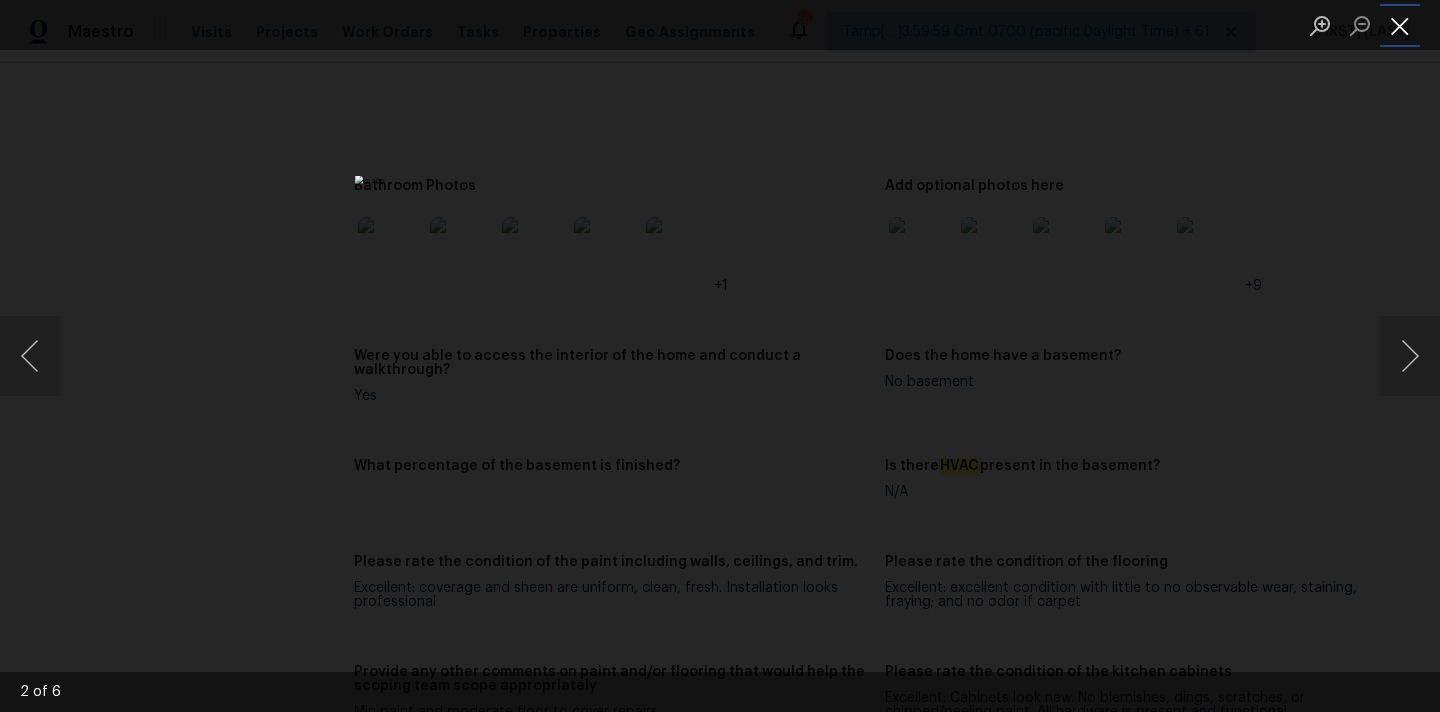 click at bounding box center [1400, 25] 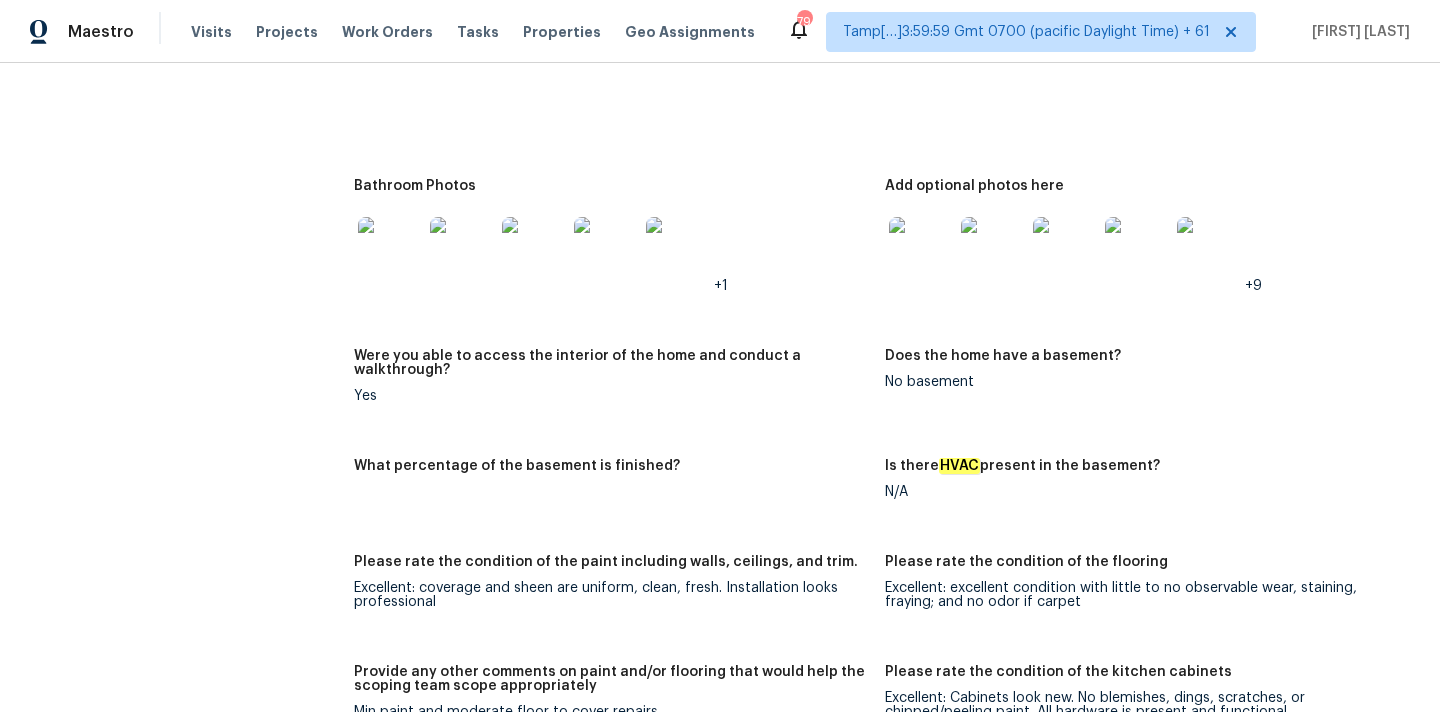 click at bounding box center [921, 249] 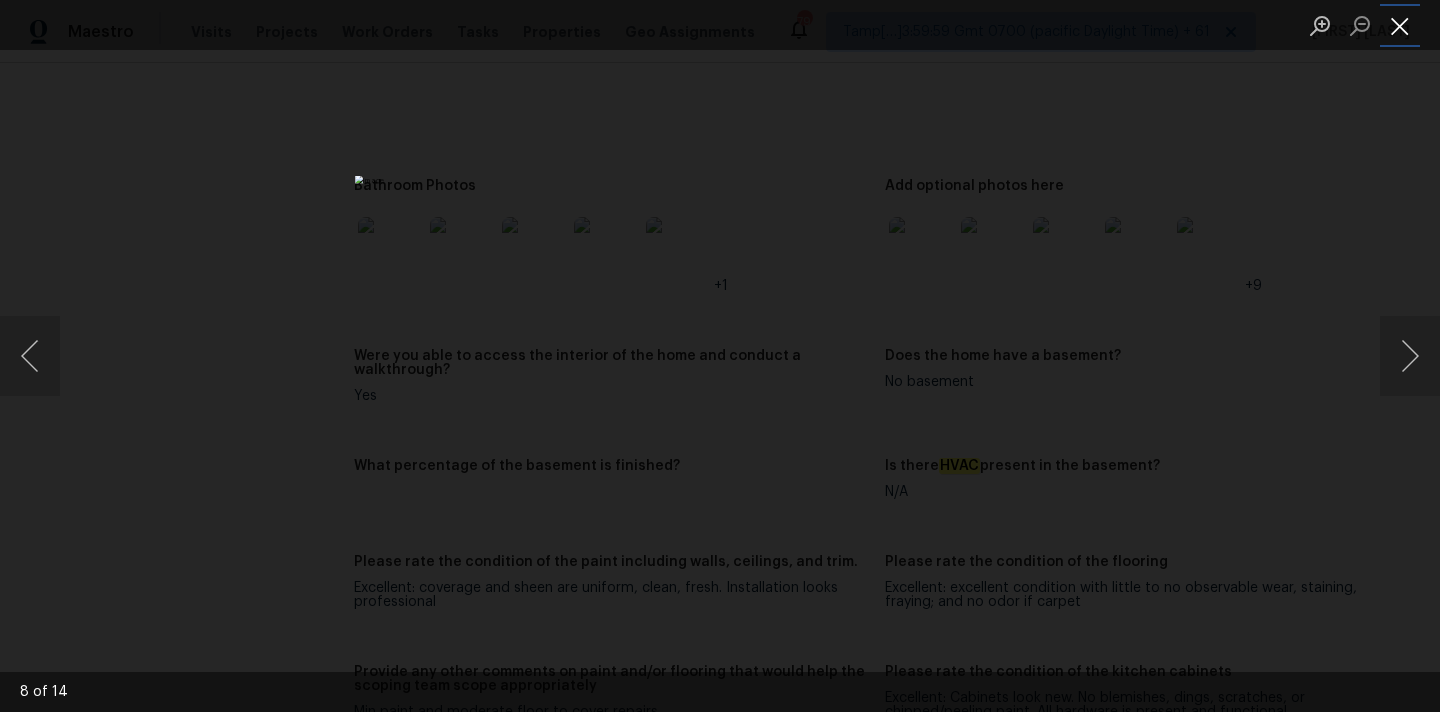 click at bounding box center [1400, 25] 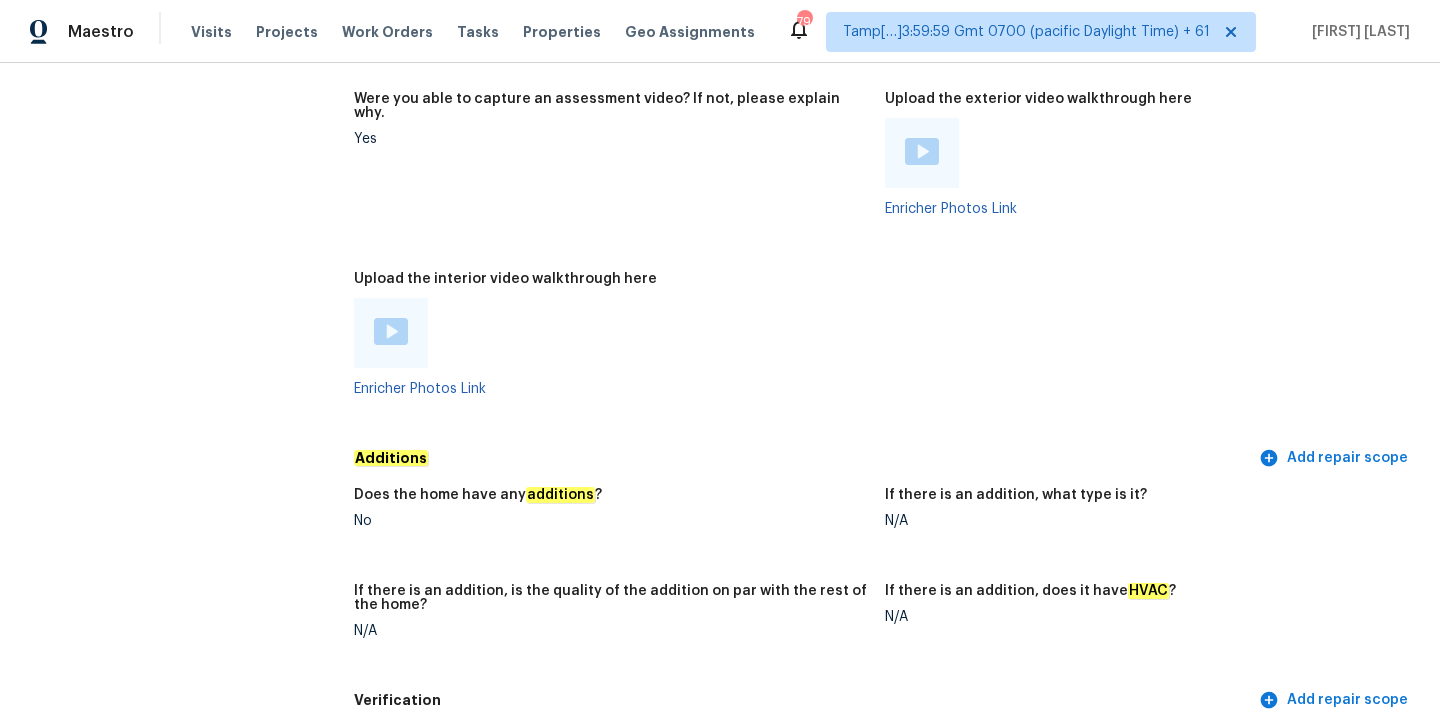 scroll, scrollTop: 3910, scrollLeft: 0, axis: vertical 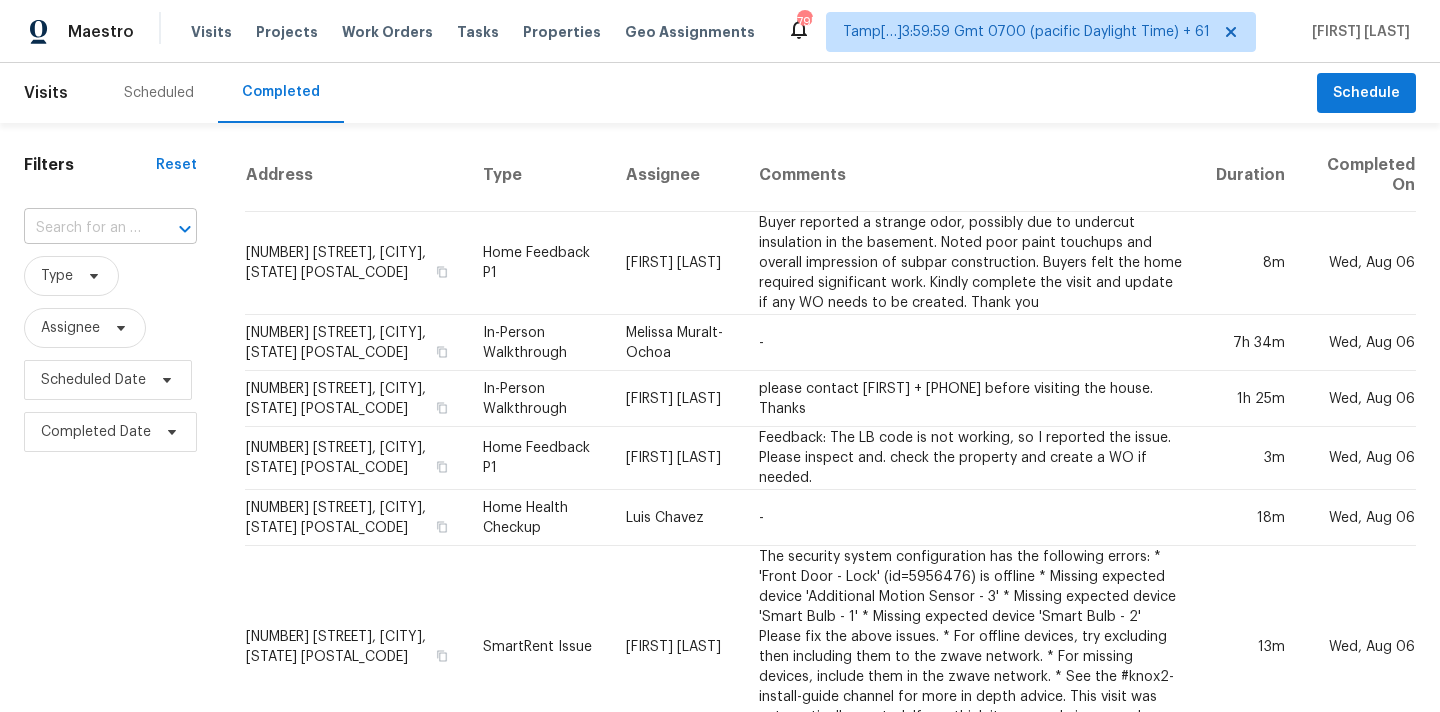 click at bounding box center [82, 228] 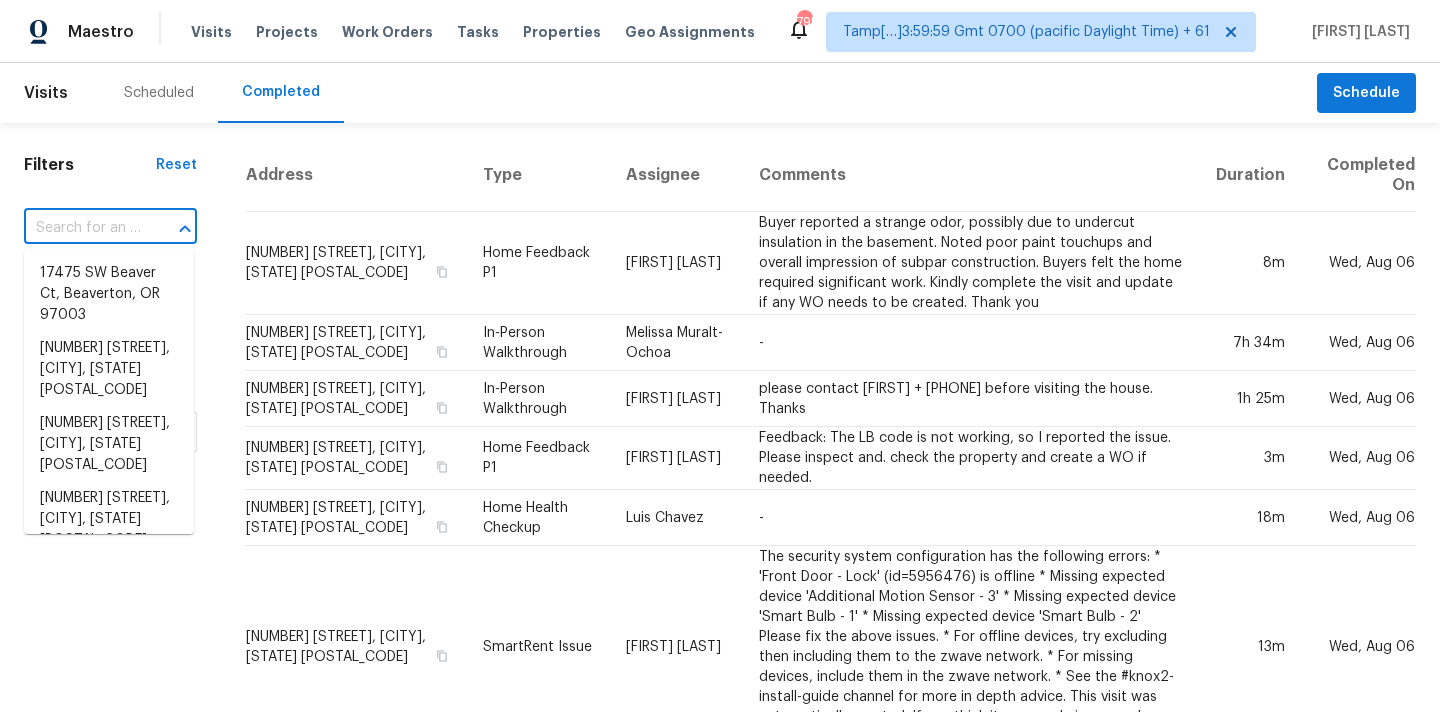 paste on "756 Loomis Trl, Justin, TX 76247" 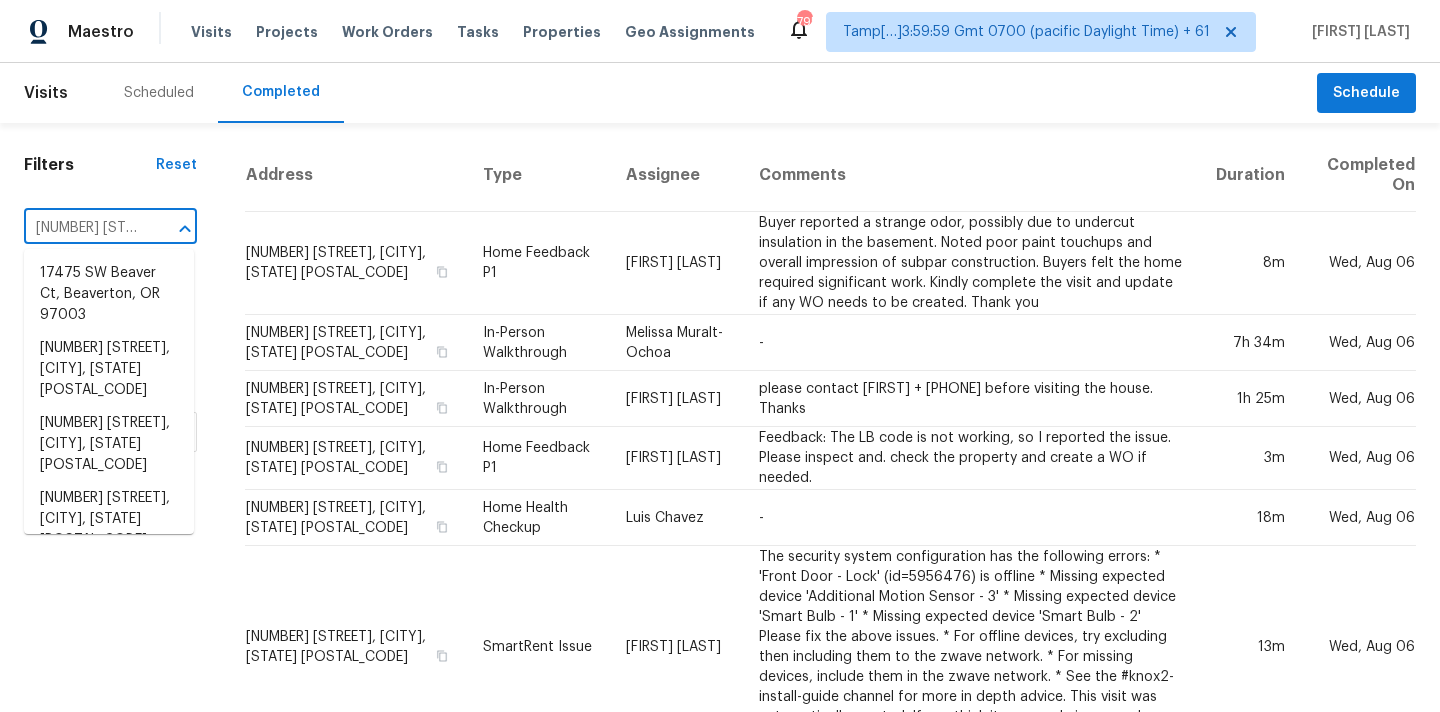 scroll, scrollTop: 0, scrollLeft: 105, axis: horizontal 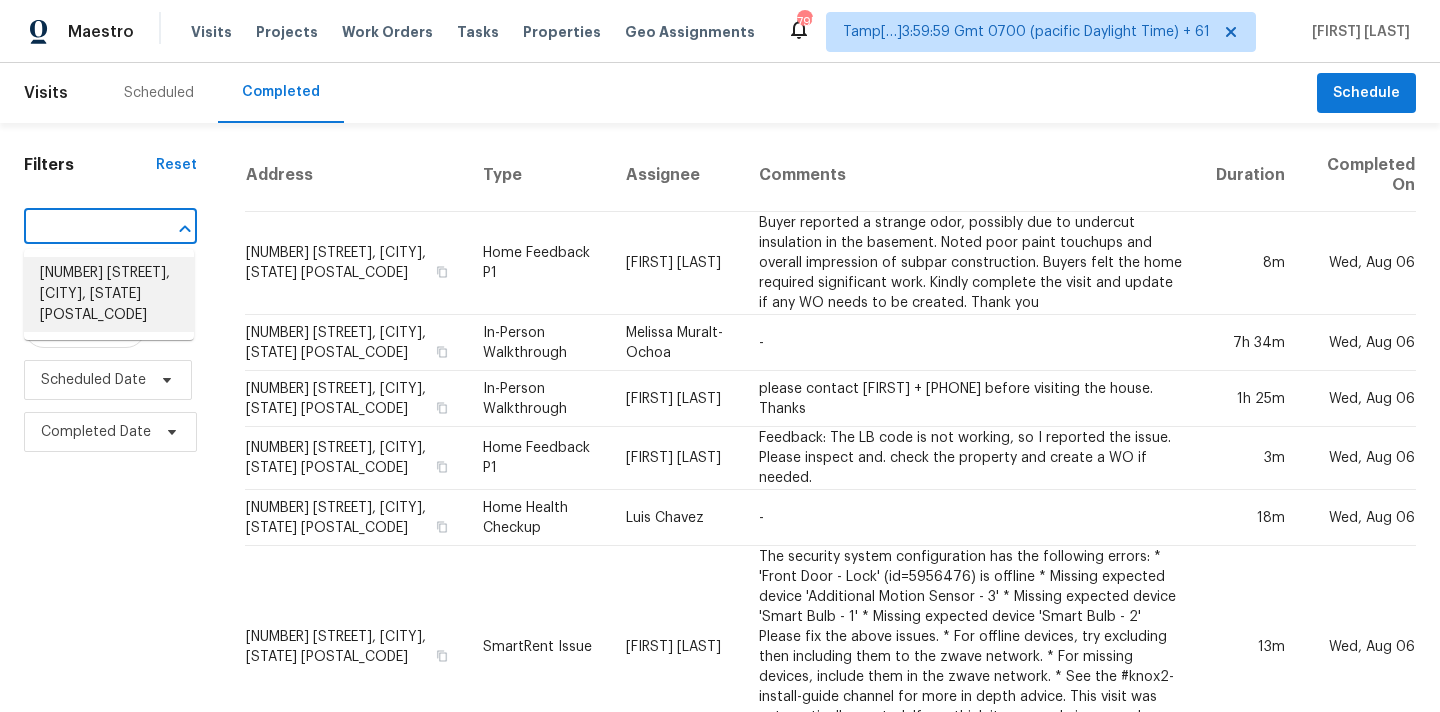 click on "756 Loomis Trl, Justin, TX 76247" at bounding box center (109, 294) 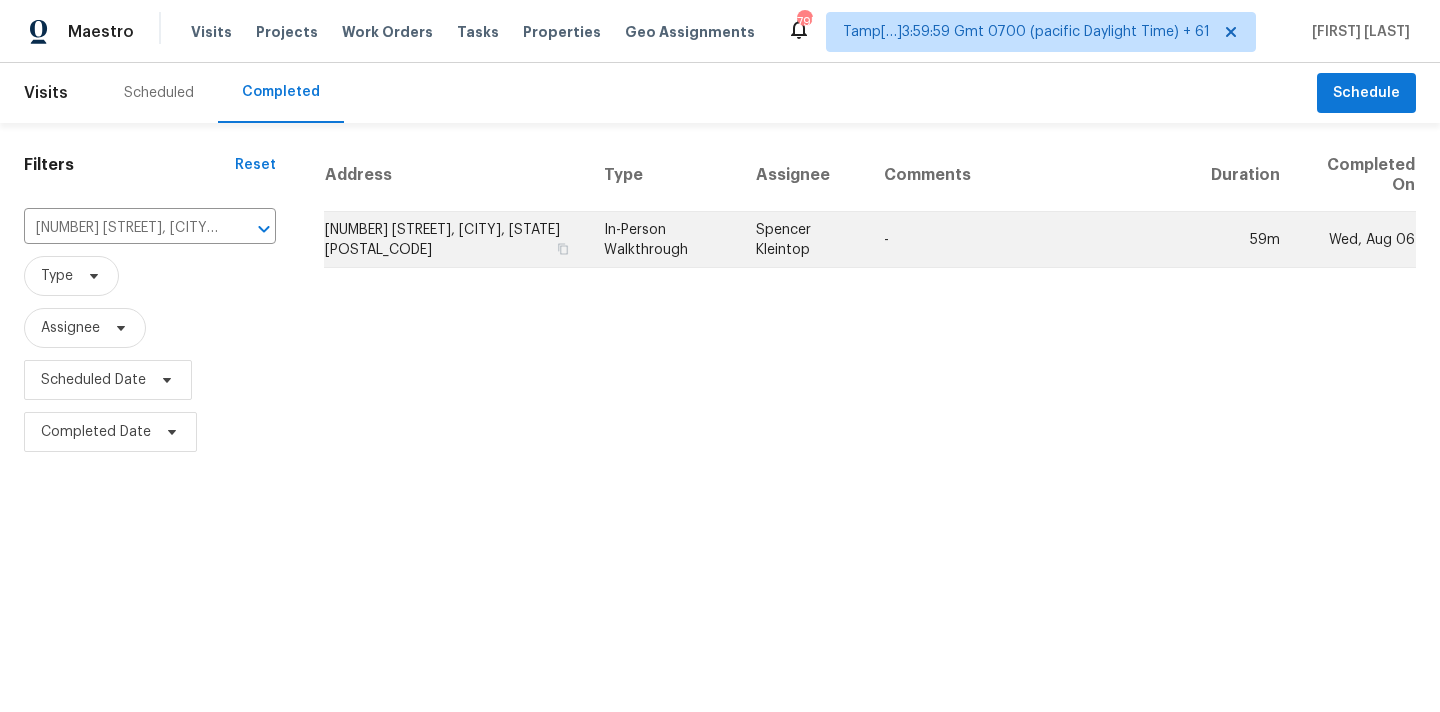 click on "In-Person Walkthrough" at bounding box center [664, 240] 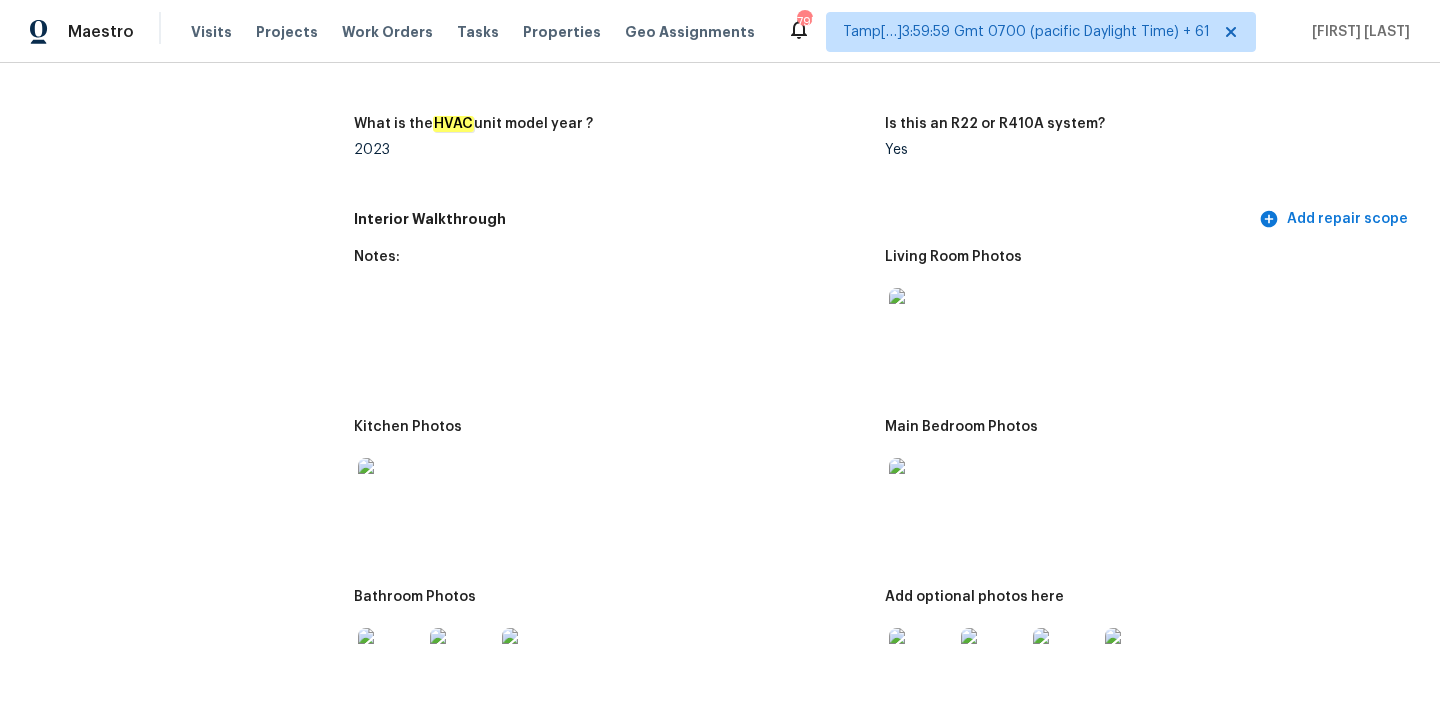 scroll, scrollTop: 1990, scrollLeft: 0, axis: vertical 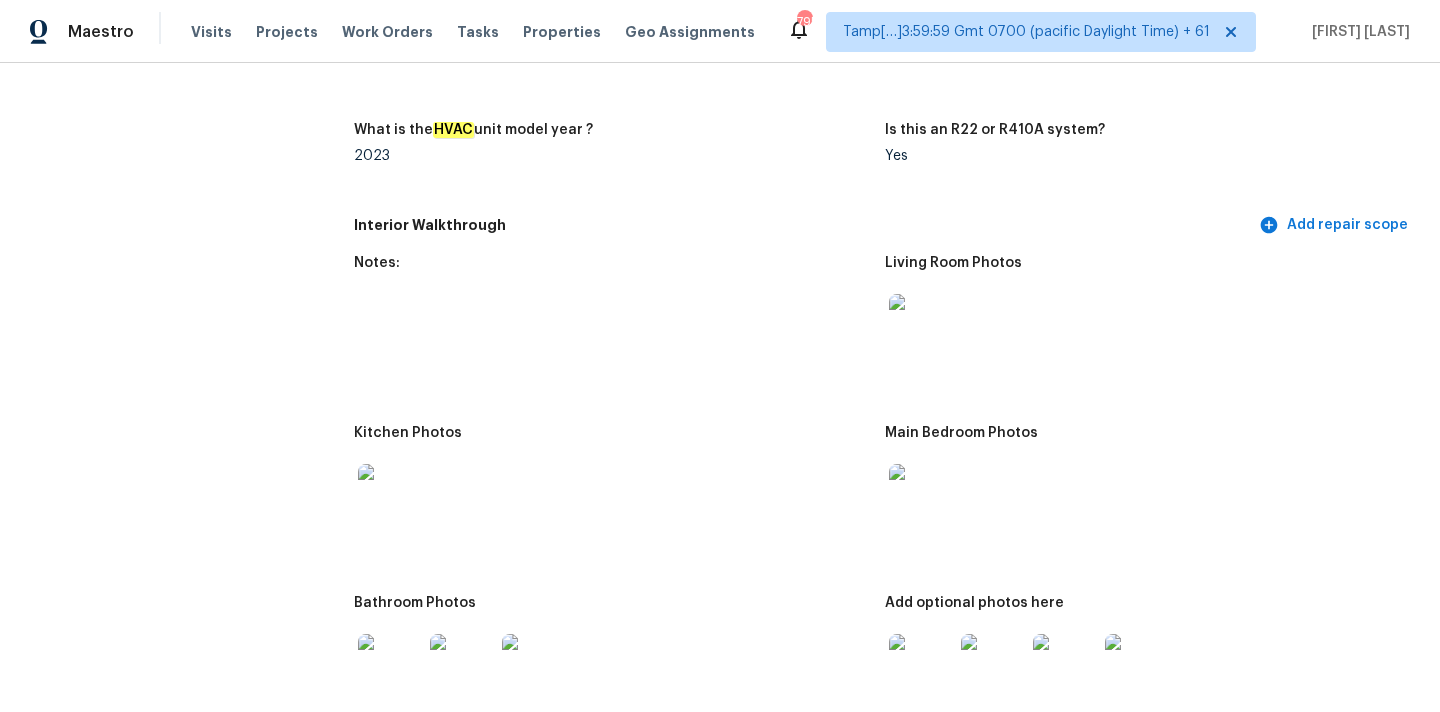 click at bounding box center [921, 326] 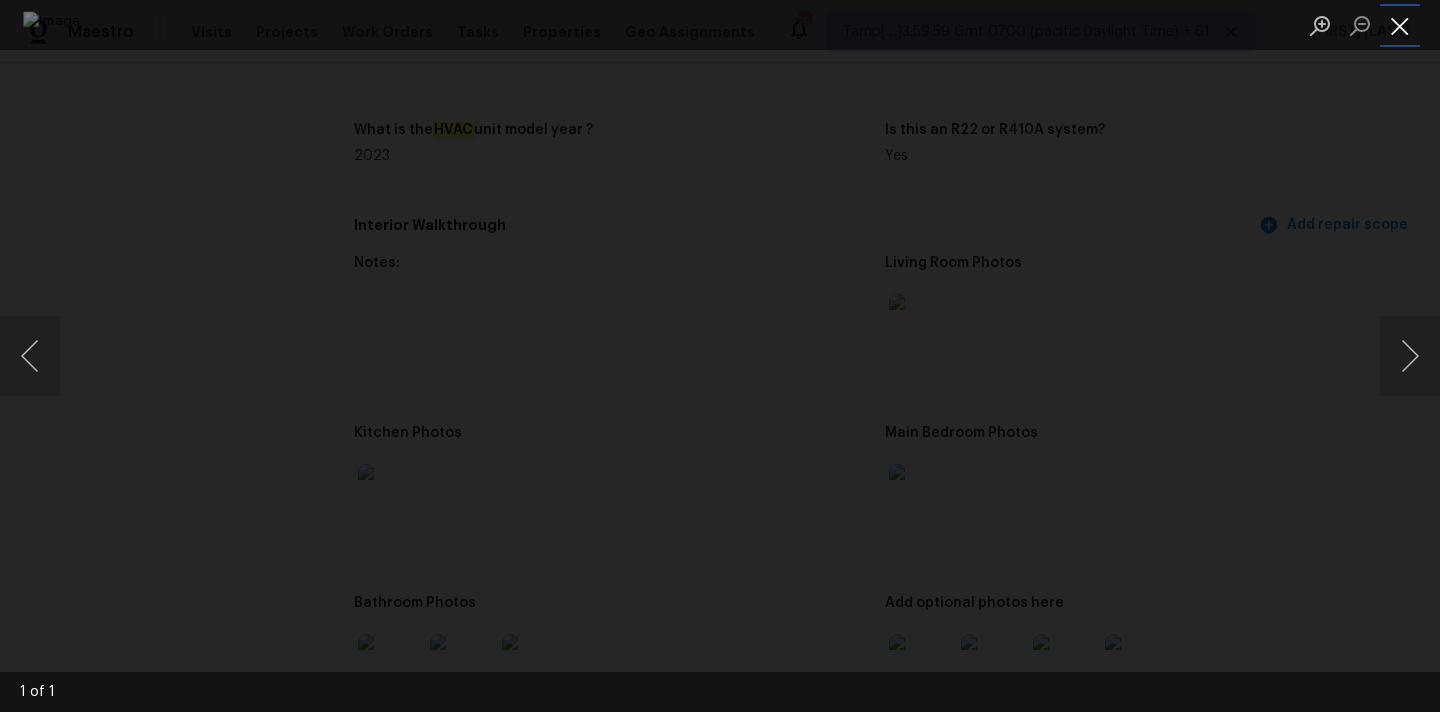 click at bounding box center (1400, 25) 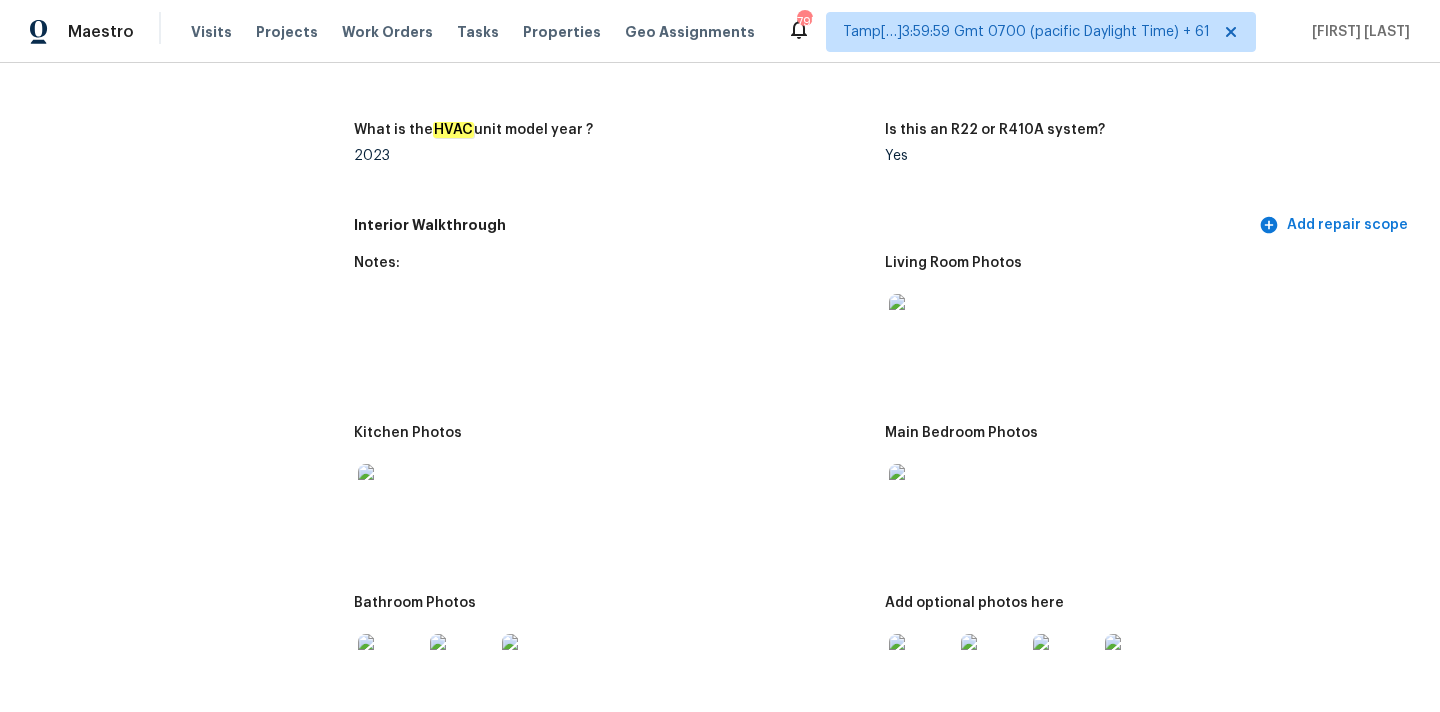 click at bounding box center [921, 496] 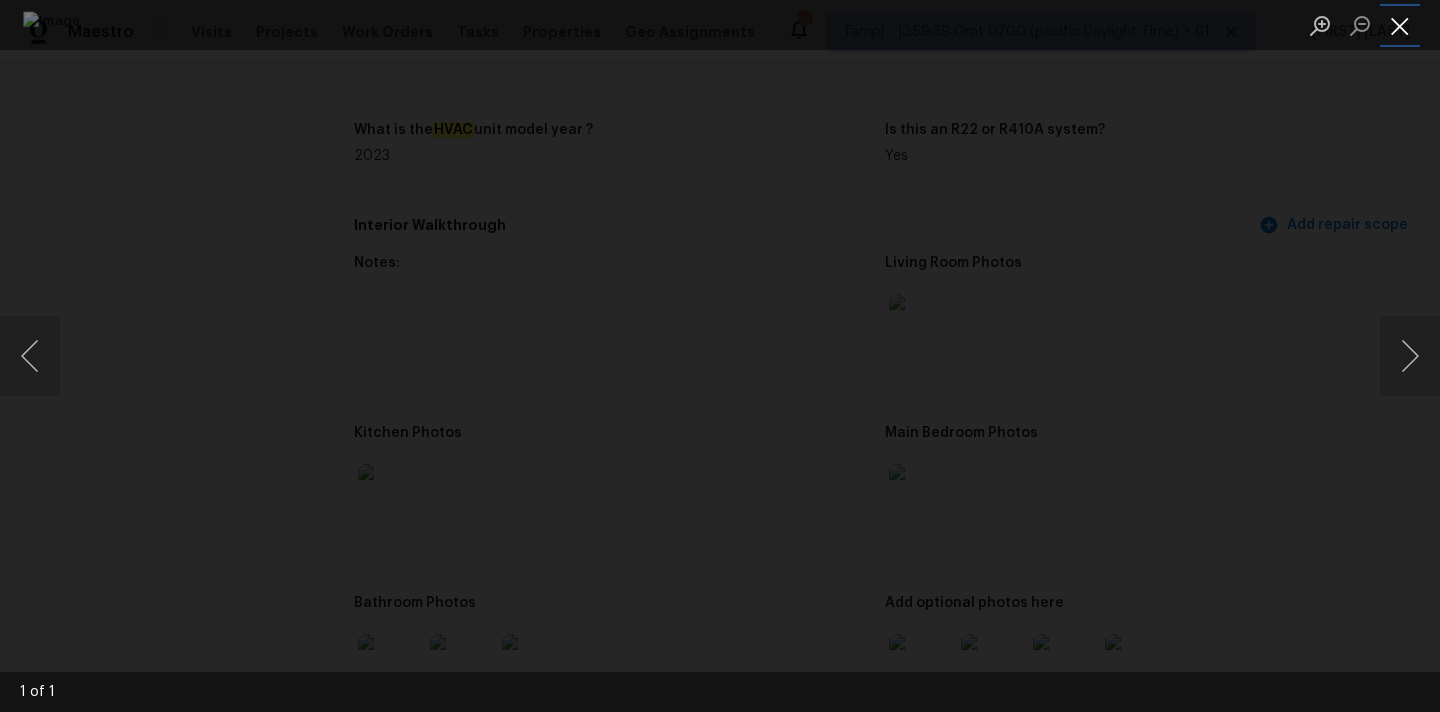 click at bounding box center (1400, 25) 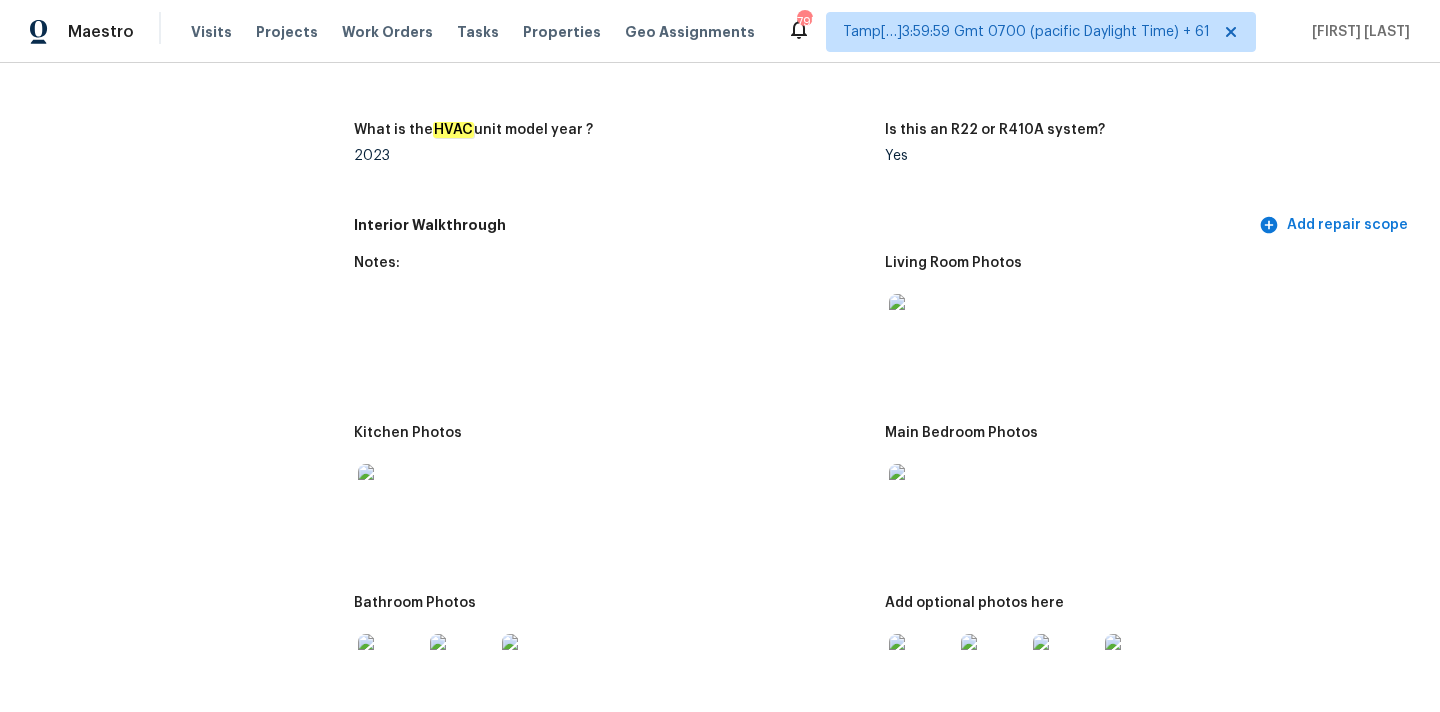 click at bounding box center [390, 496] 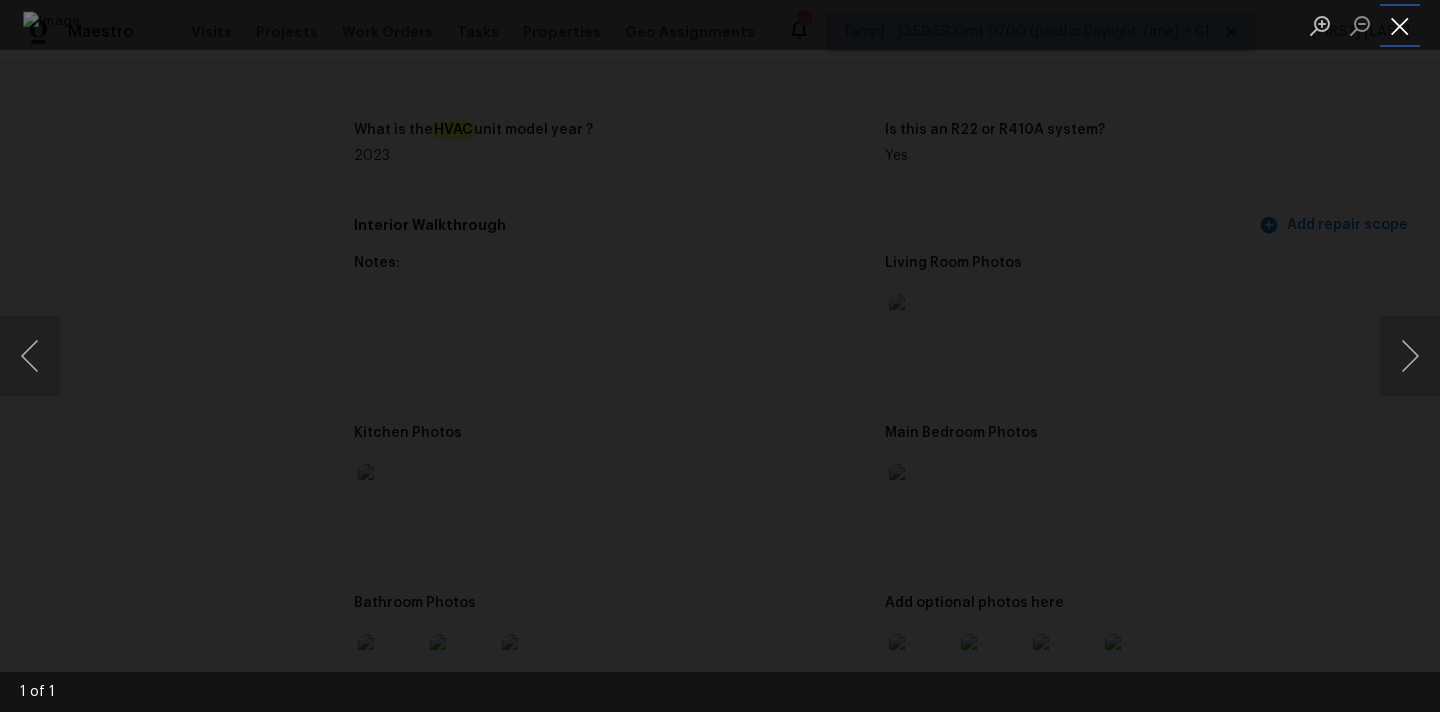 click at bounding box center [1400, 25] 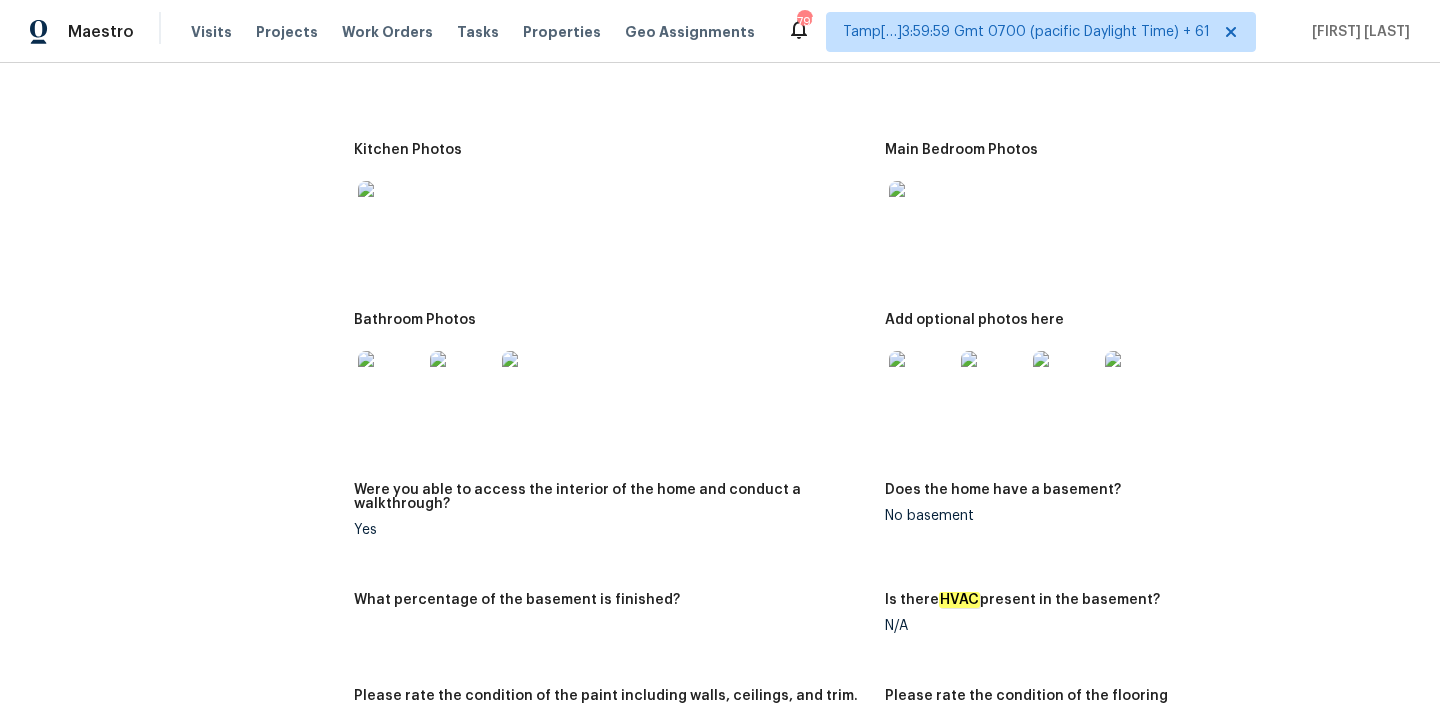 scroll, scrollTop: 2376, scrollLeft: 0, axis: vertical 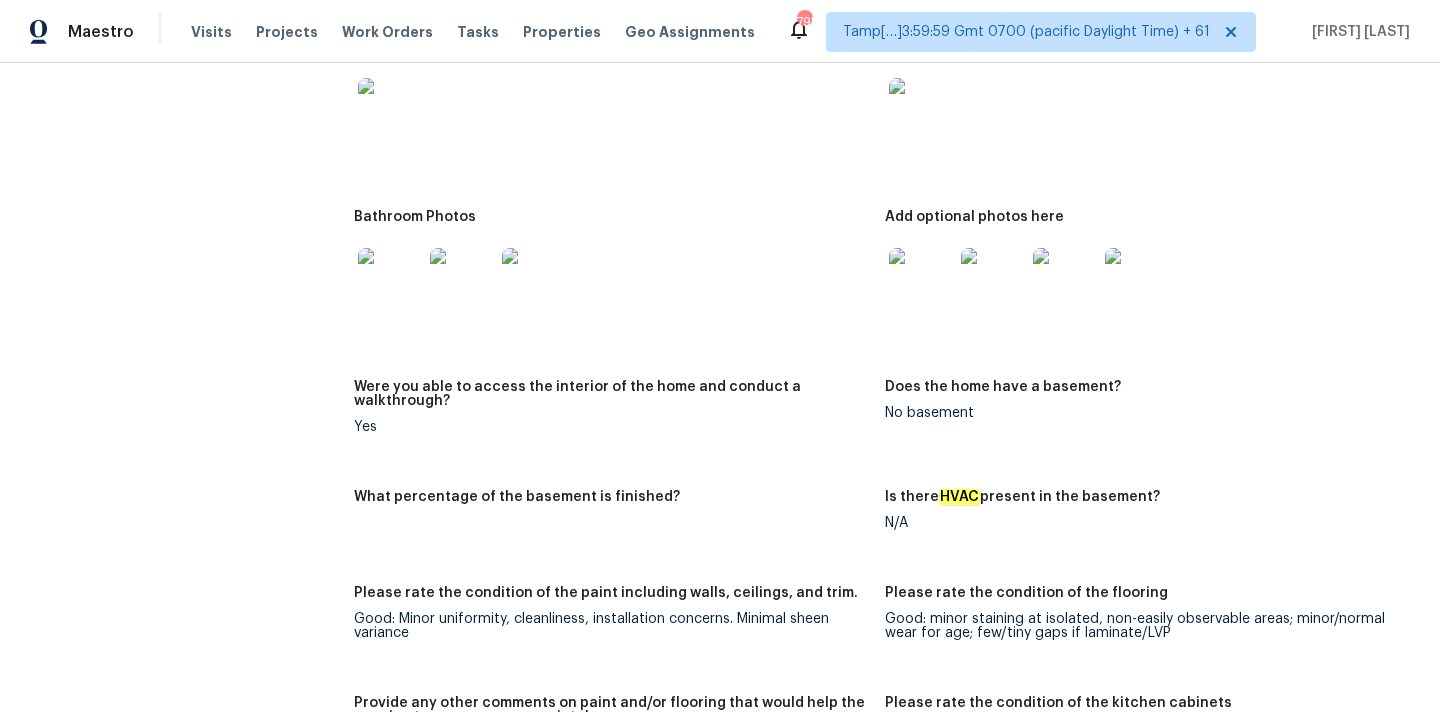 click at bounding box center [390, 280] 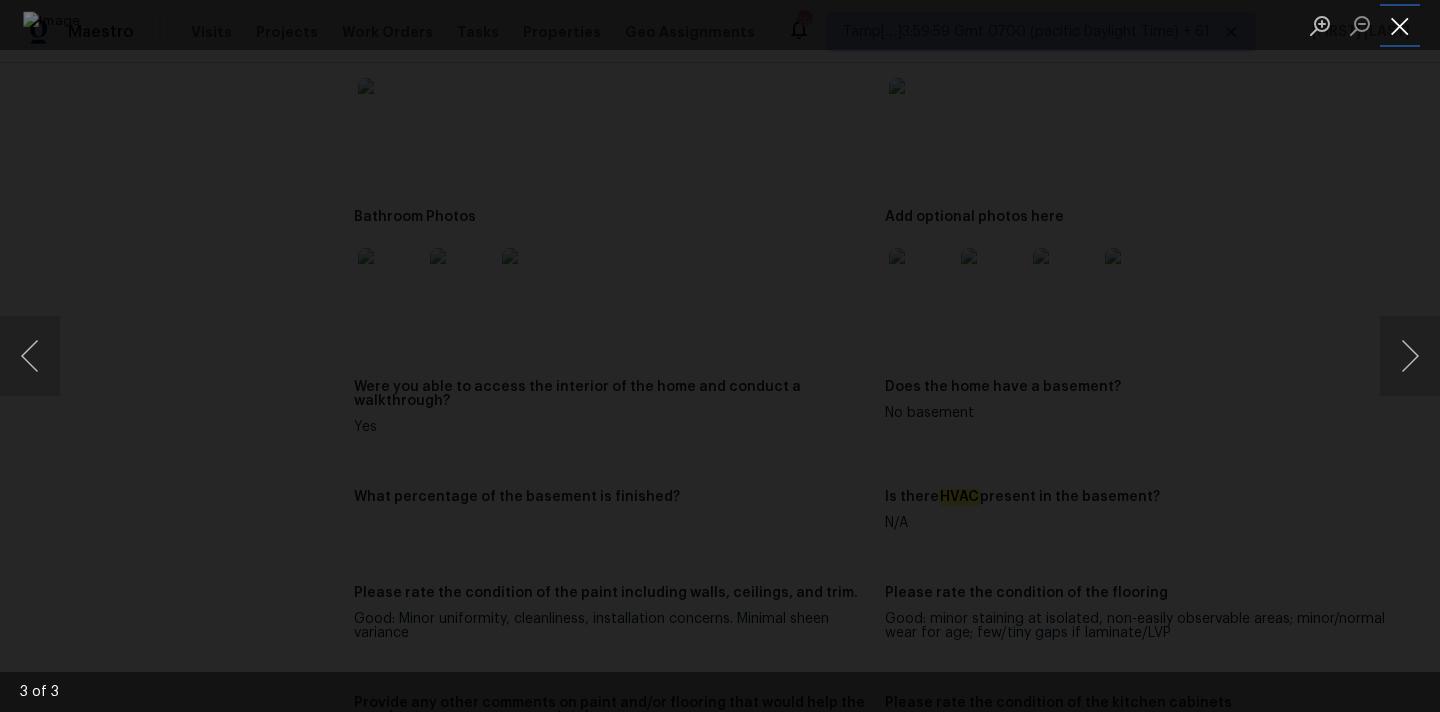 click at bounding box center (1400, 25) 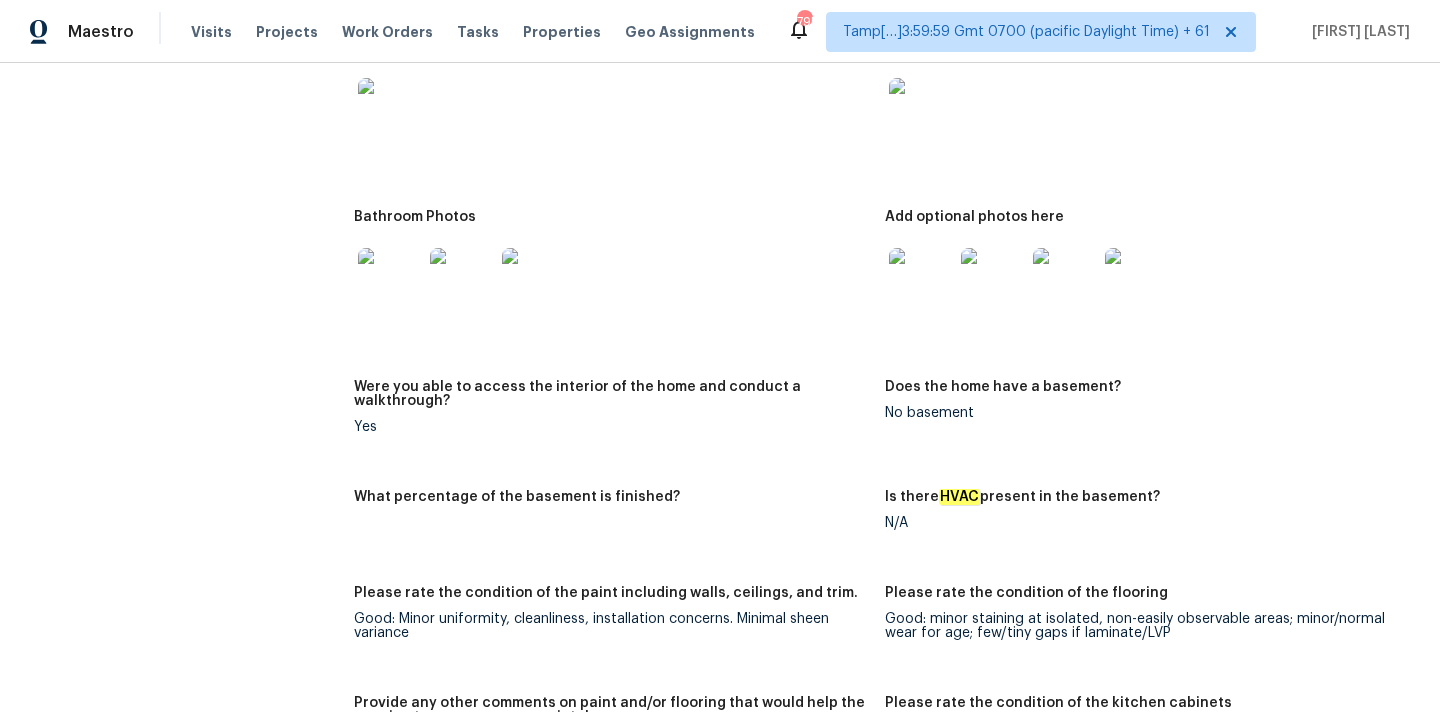 click at bounding box center (921, 280) 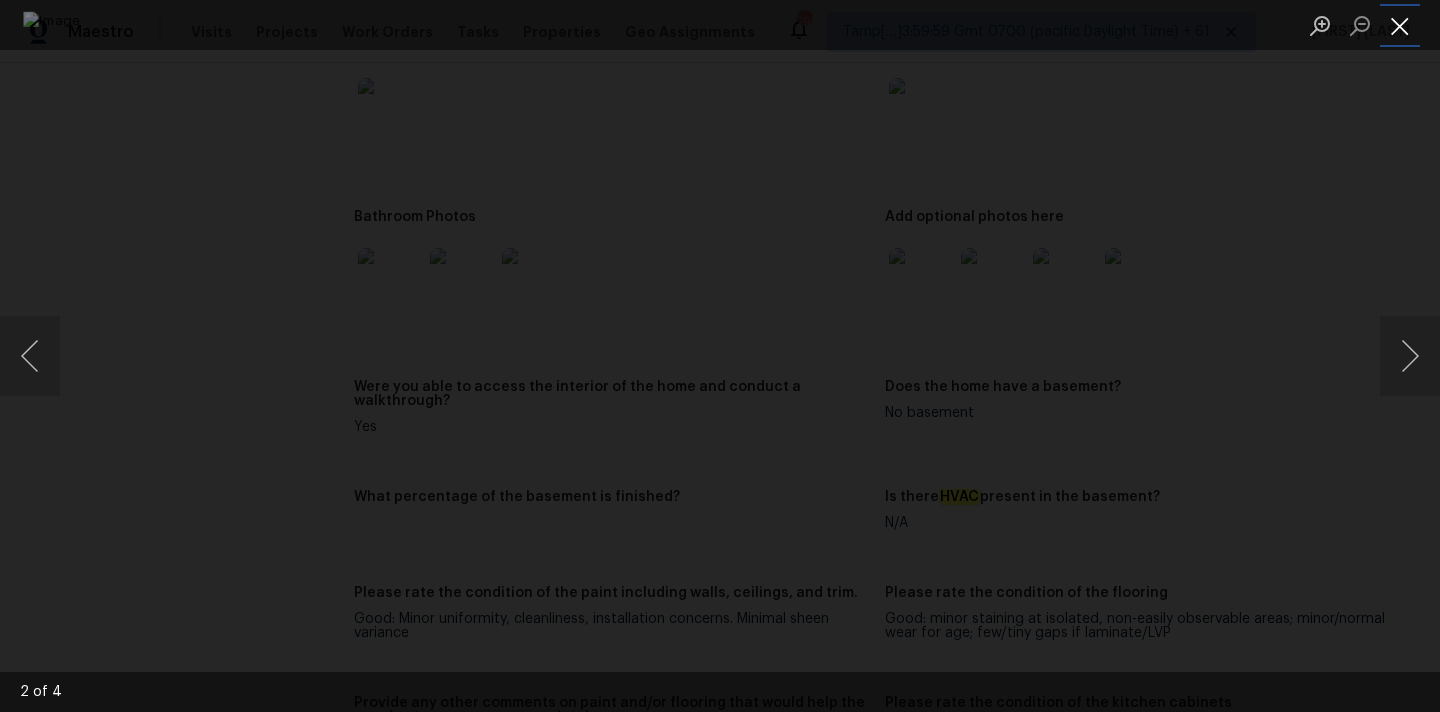 click at bounding box center (1400, 25) 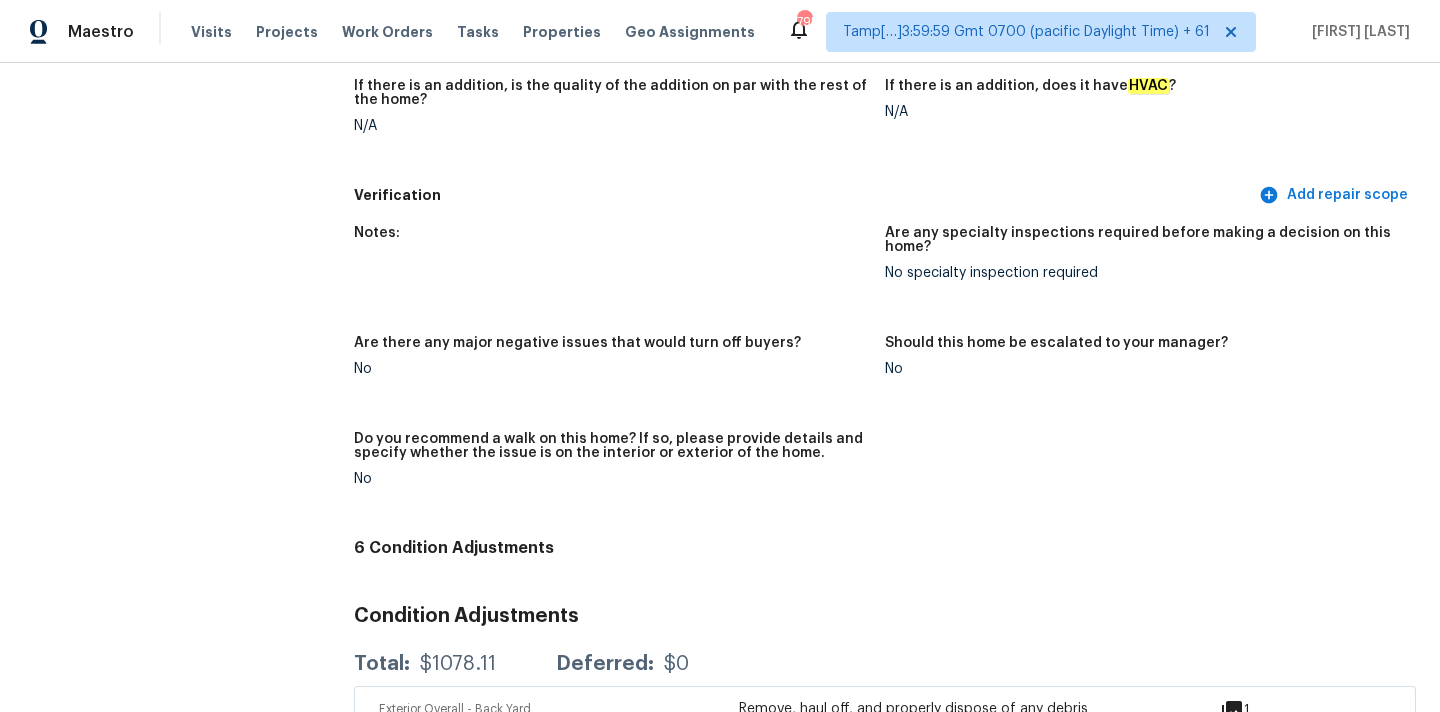 scroll, scrollTop: 4251, scrollLeft: 0, axis: vertical 